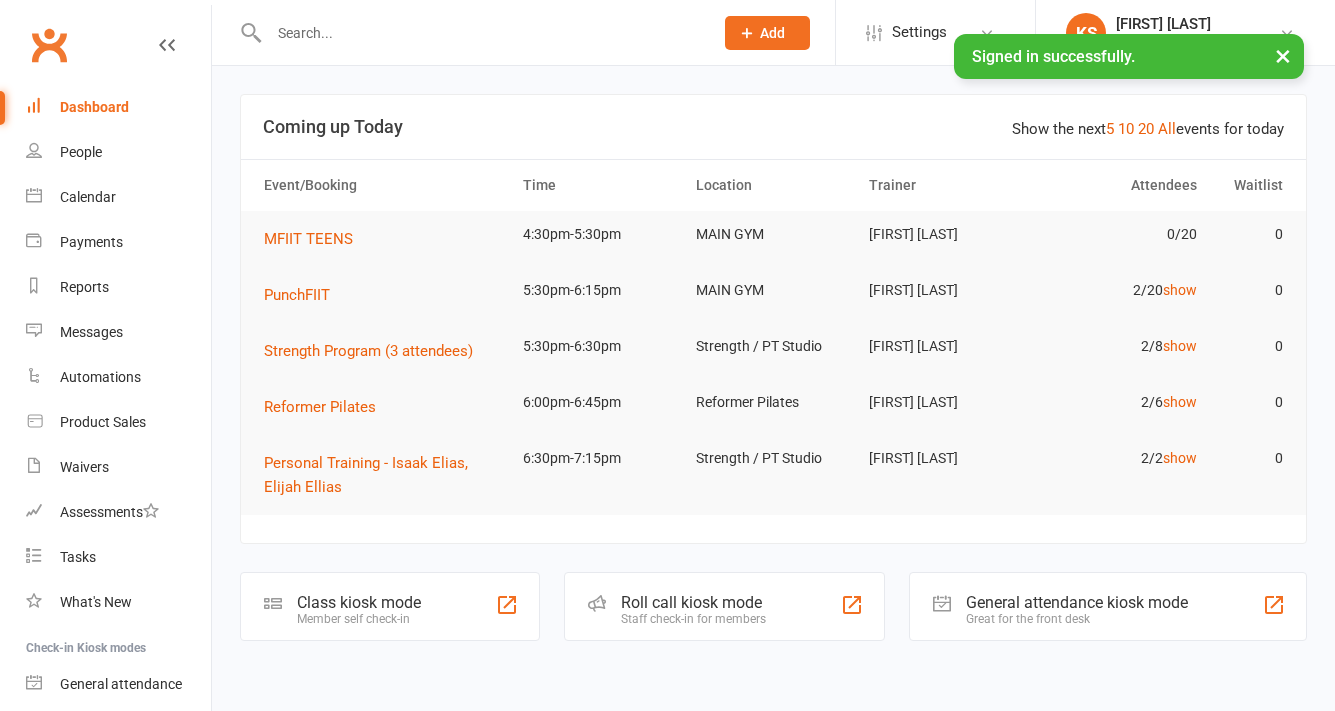 scroll, scrollTop: 0, scrollLeft: 0, axis: both 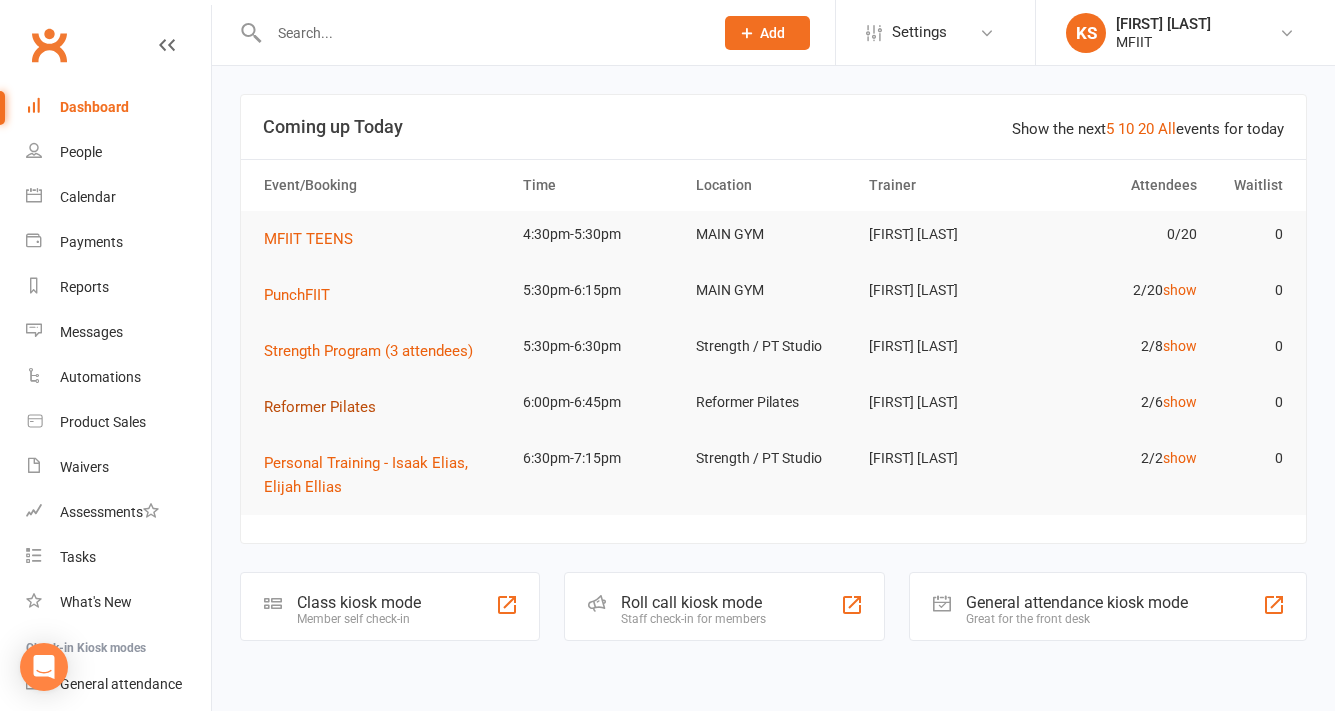 click on "Reformer Pilates" at bounding box center (320, 407) 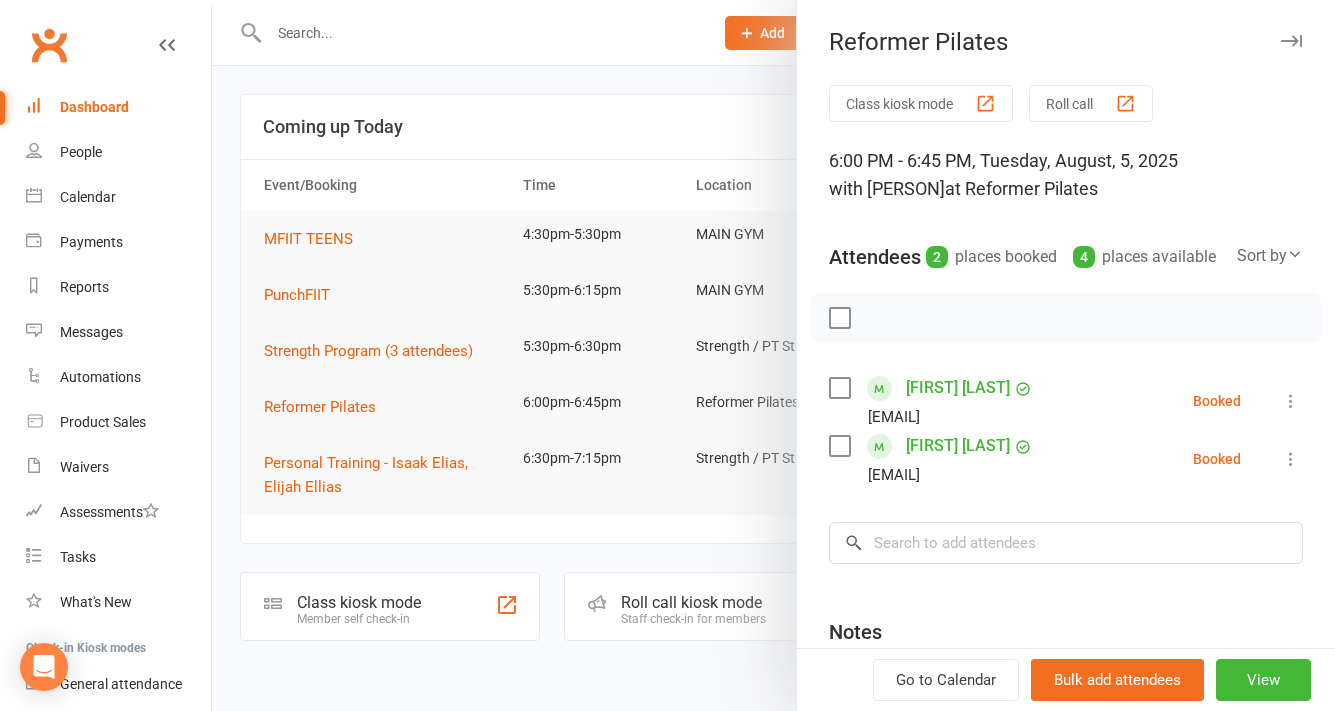 click at bounding box center (773, 355) 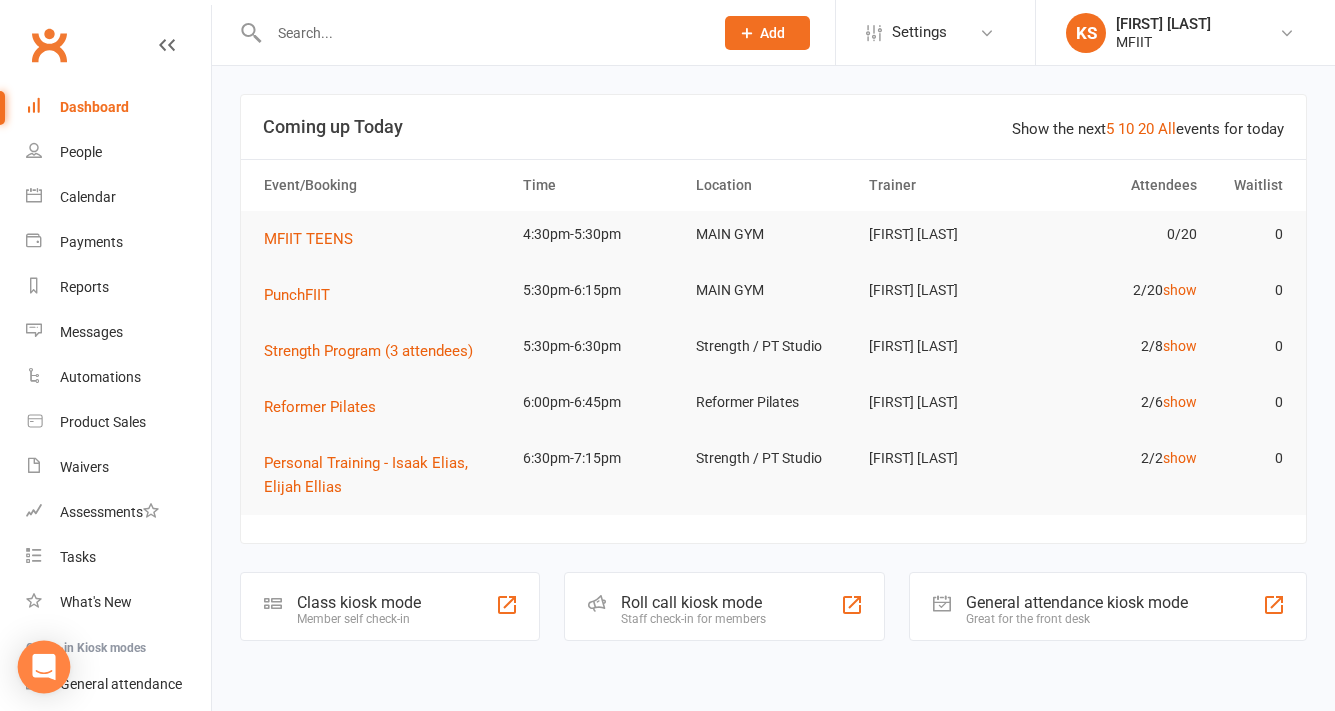 click at bounding box center [44, 667] 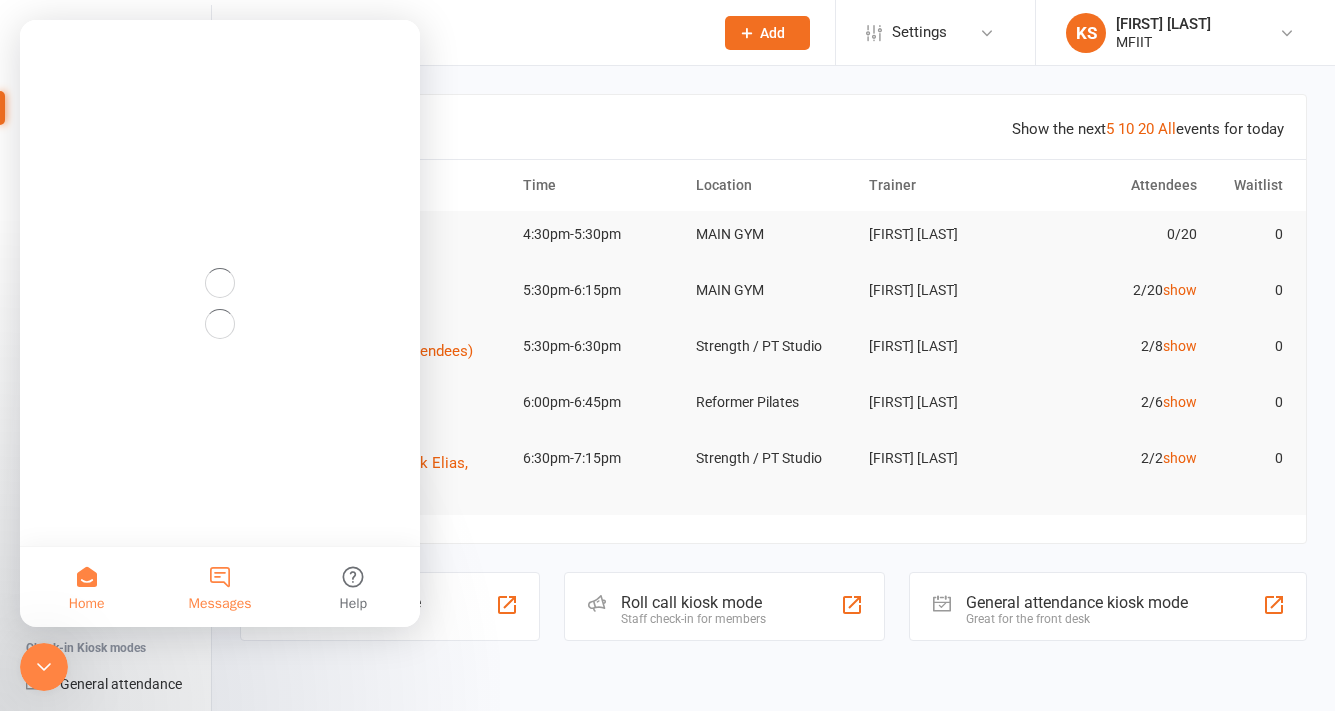scroll, scrollTop: 0, scrollLeft: 0, axis: both 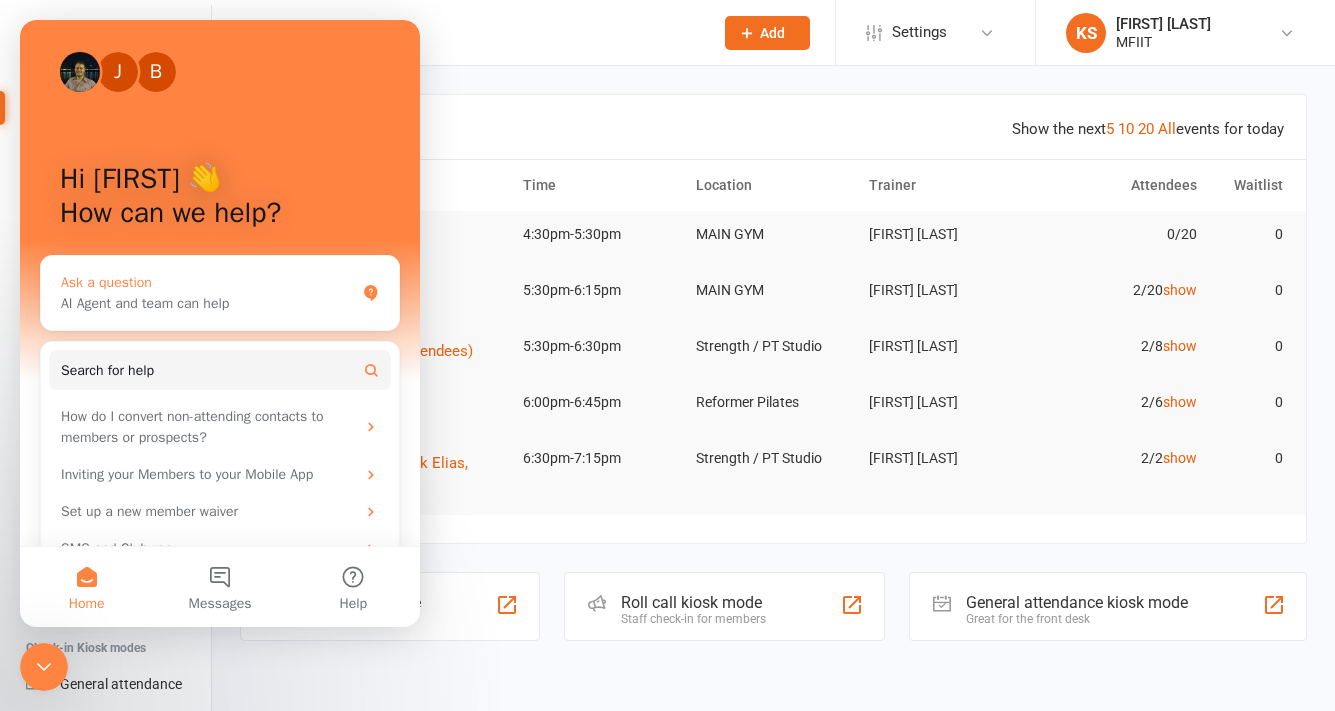 click on "AI Agent and team can help" at bounding box center (208, 303) 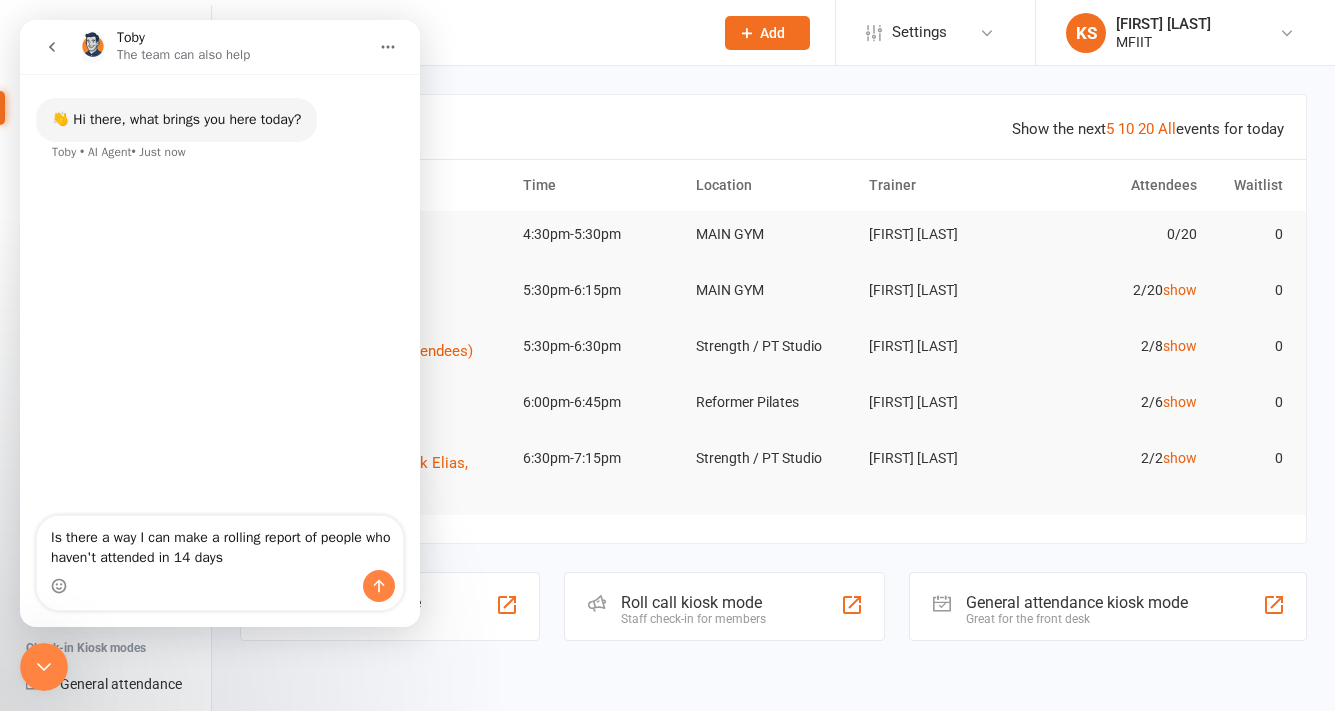 type on "Is there a way I can make a rolling report of people who haven't attended in 14 days ?" 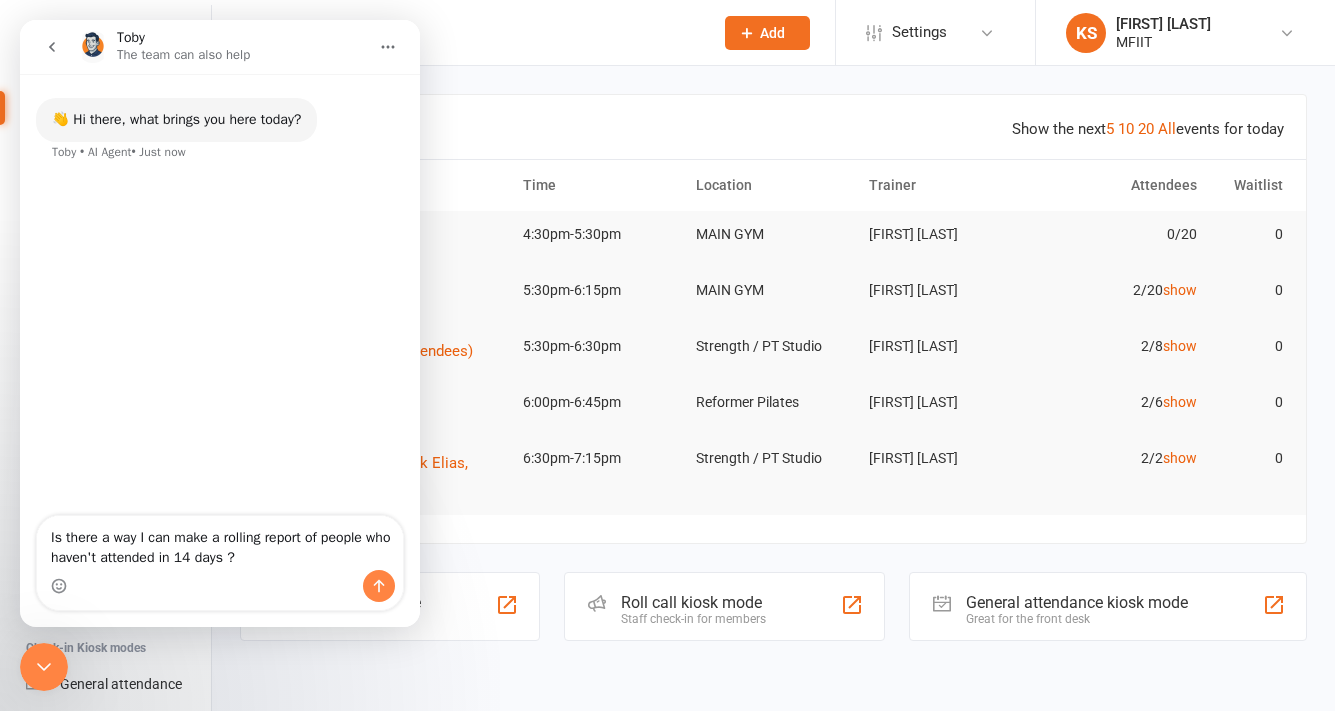 type 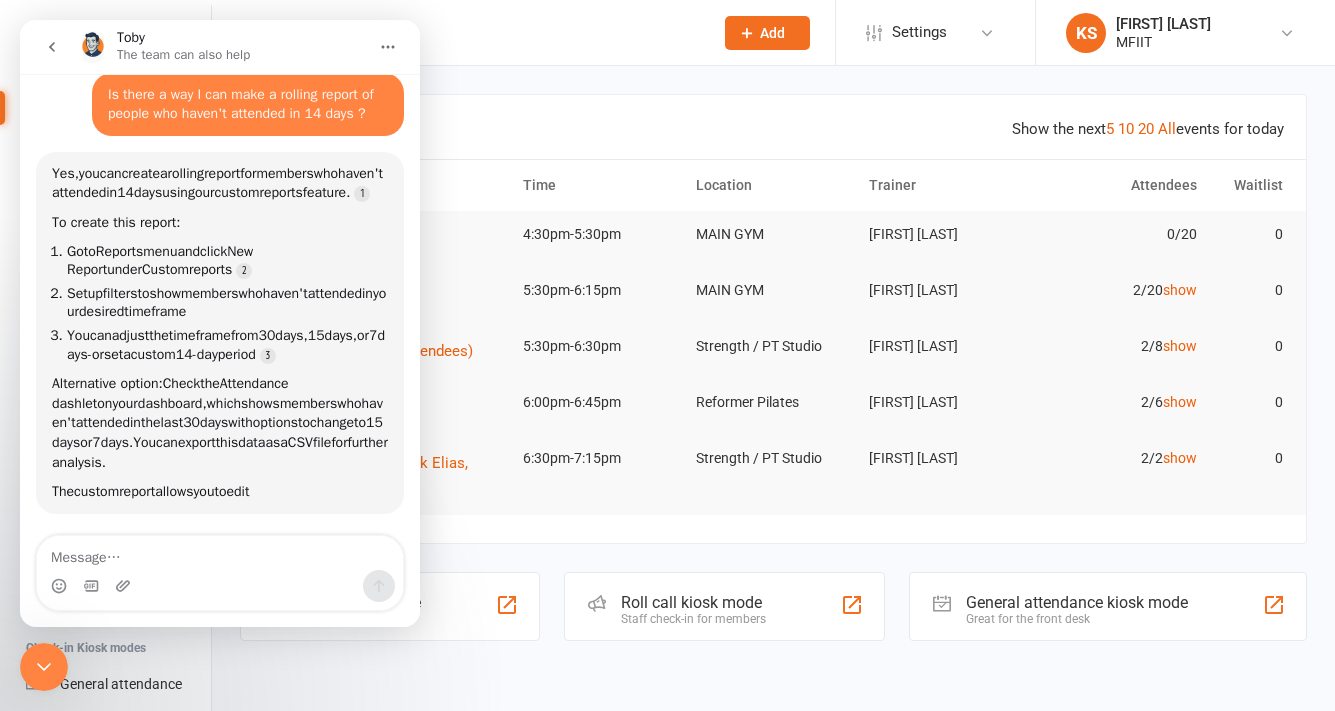 scroll, scrollTop: 111, scrollLeft: 0, axis: vertical 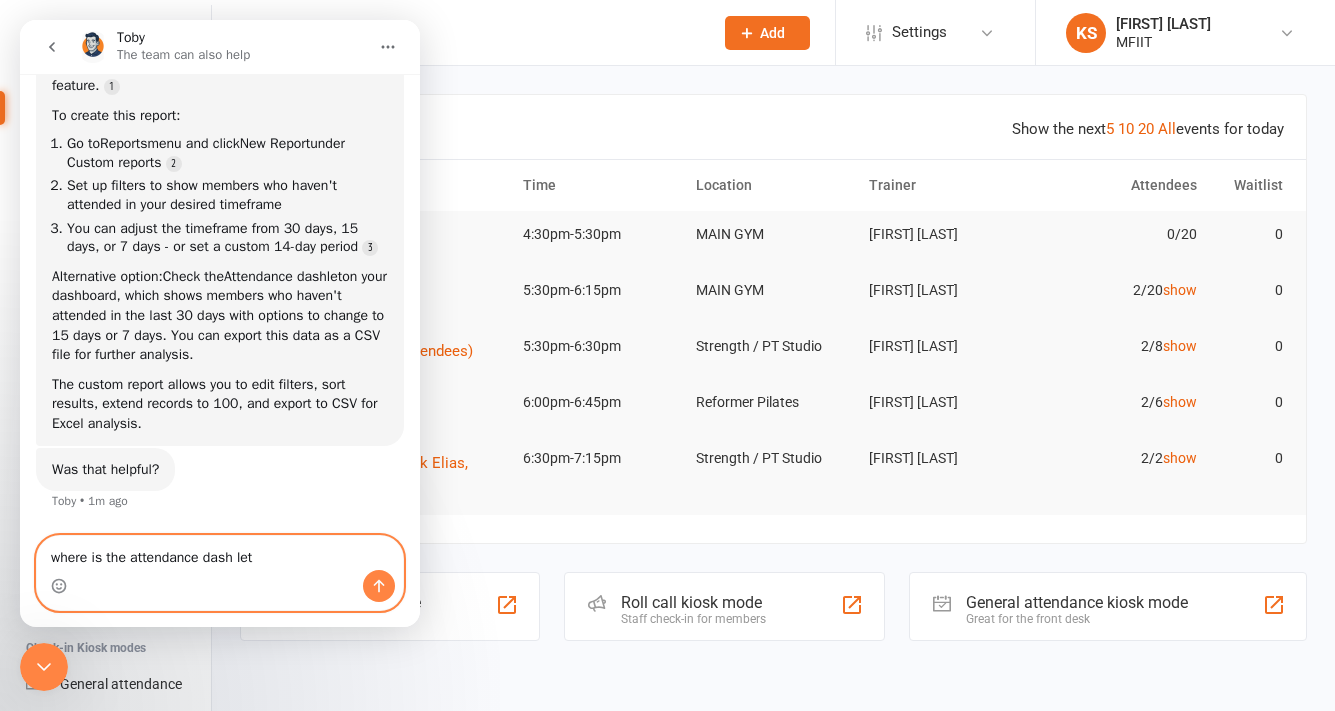 type on "where is the attendance dash let ?" 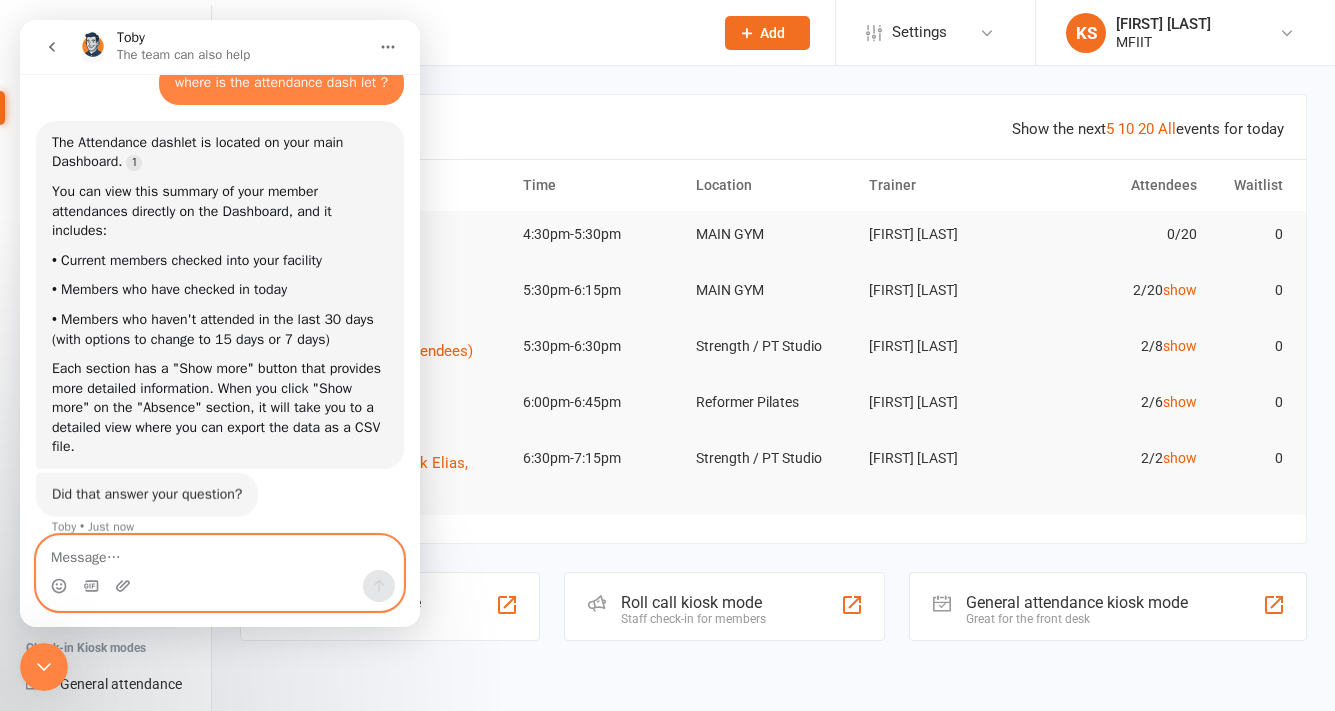 scroll, scrollTop: 674, scrollLeft: 0, axis: vertical 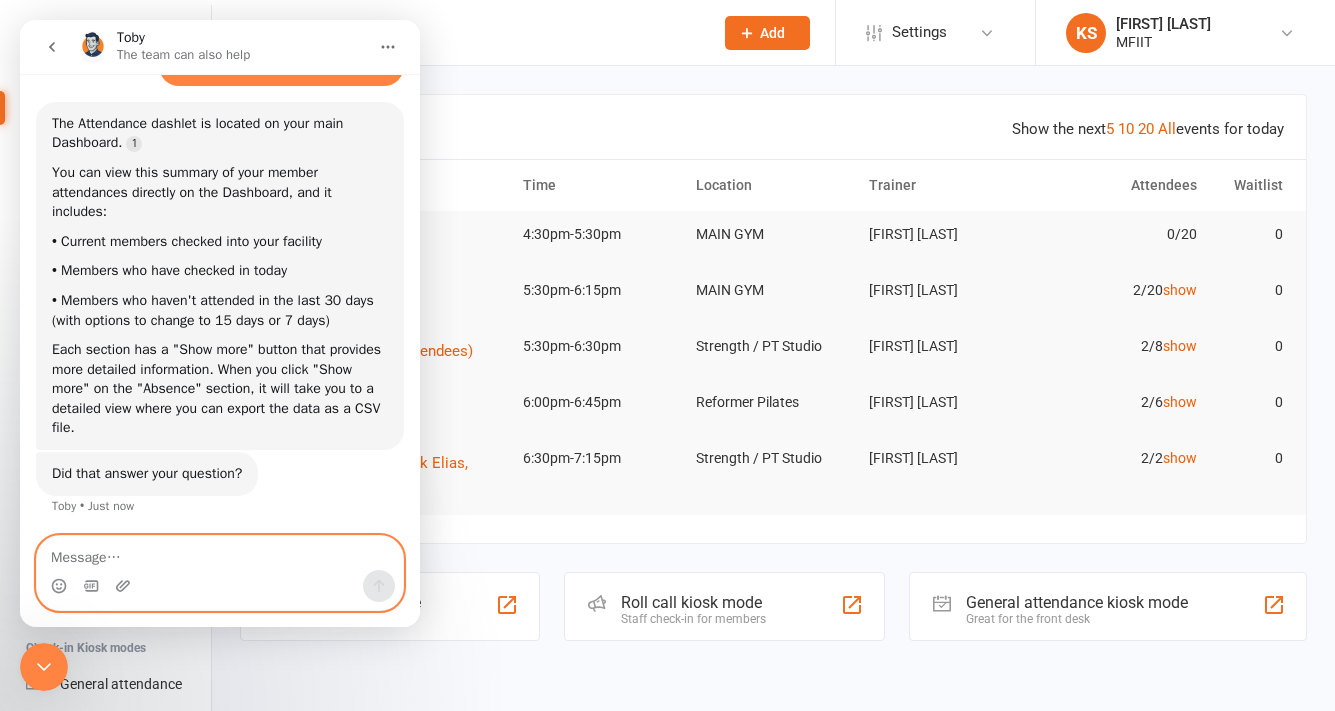 click at bounding box center [220, 553] 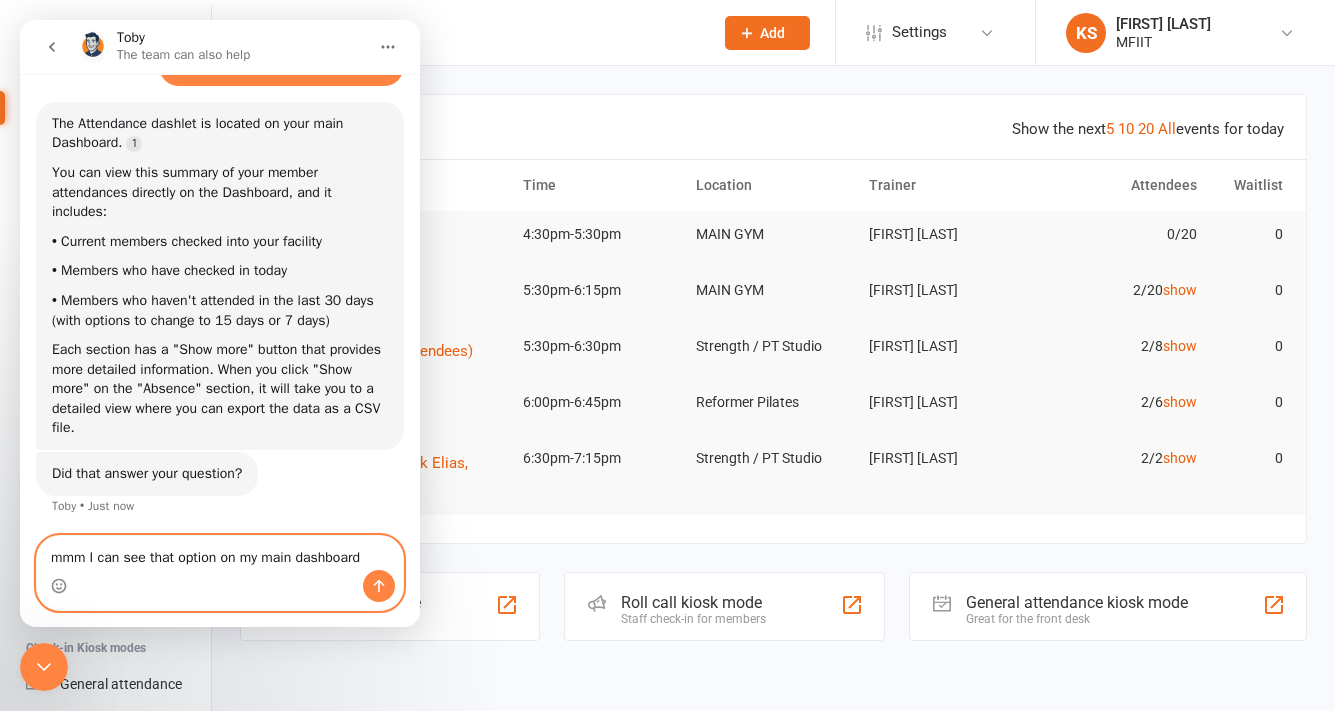 type on "mmm I can see that option on my main dashboard ?" 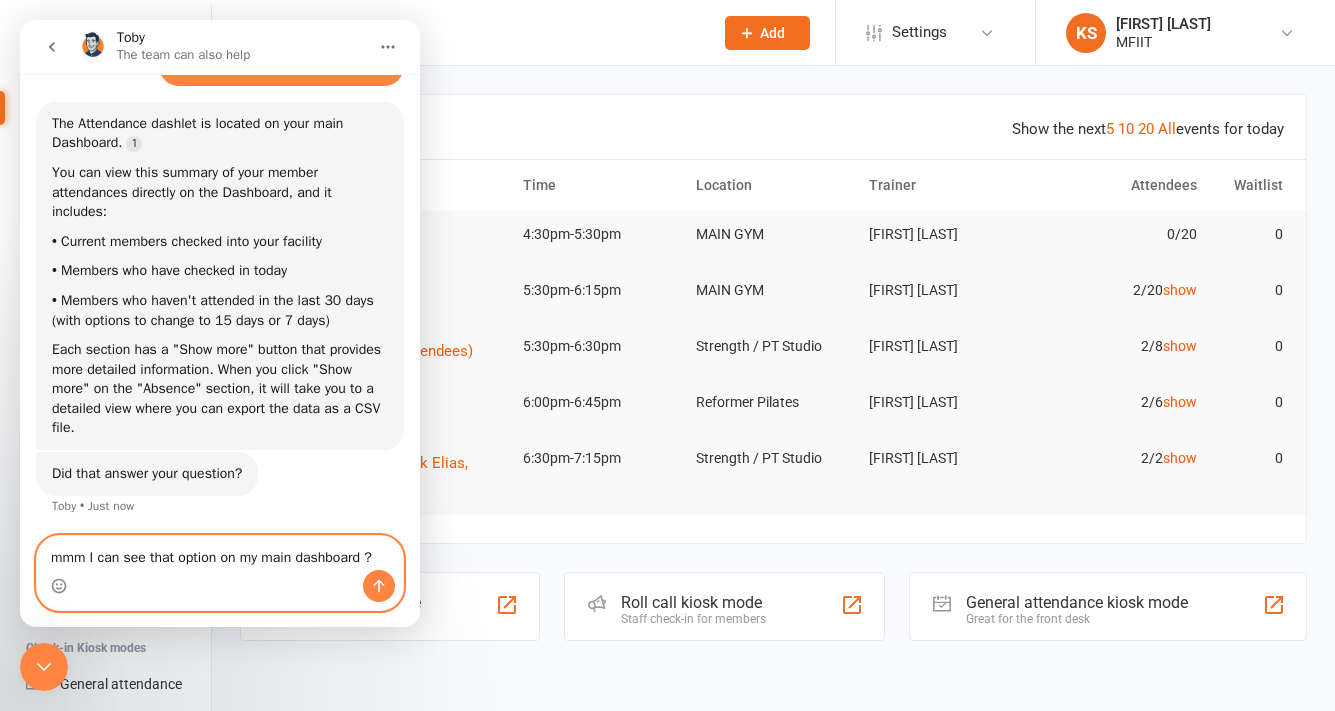 type 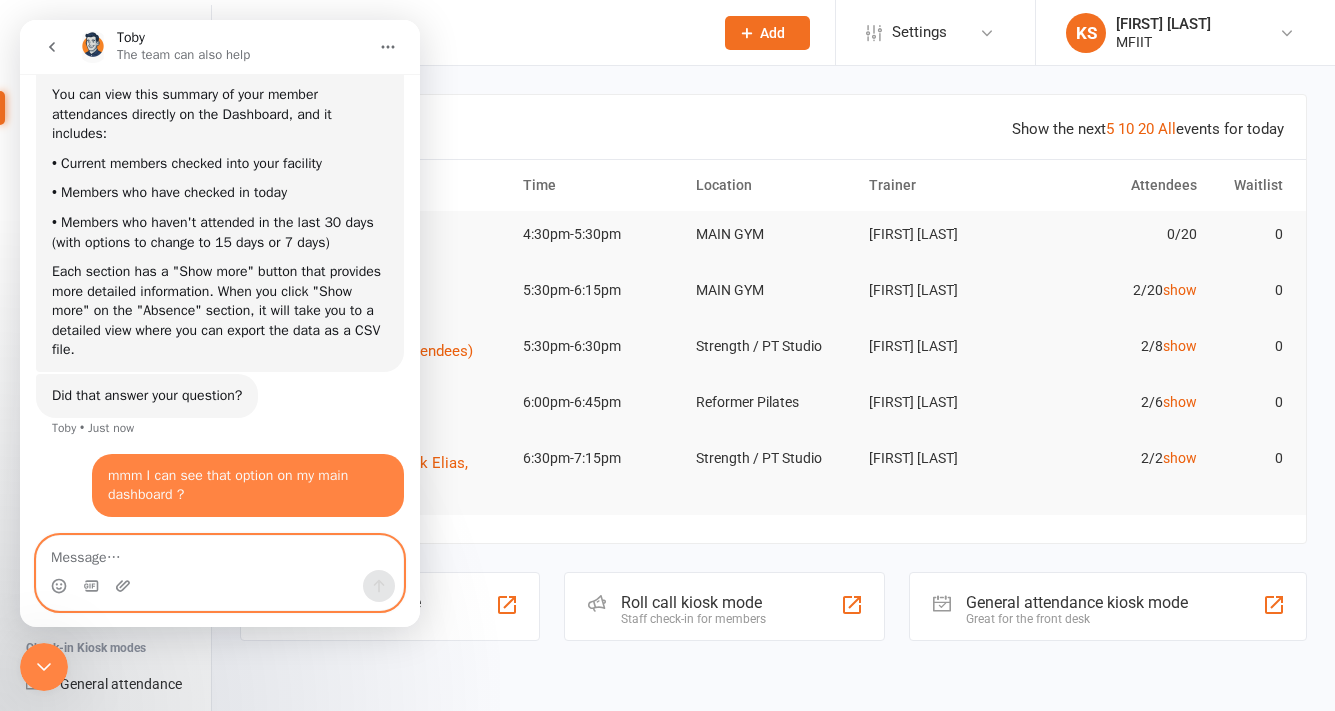 scroll, scrollTop: 817, scrollLeft: 0, axis: vertical 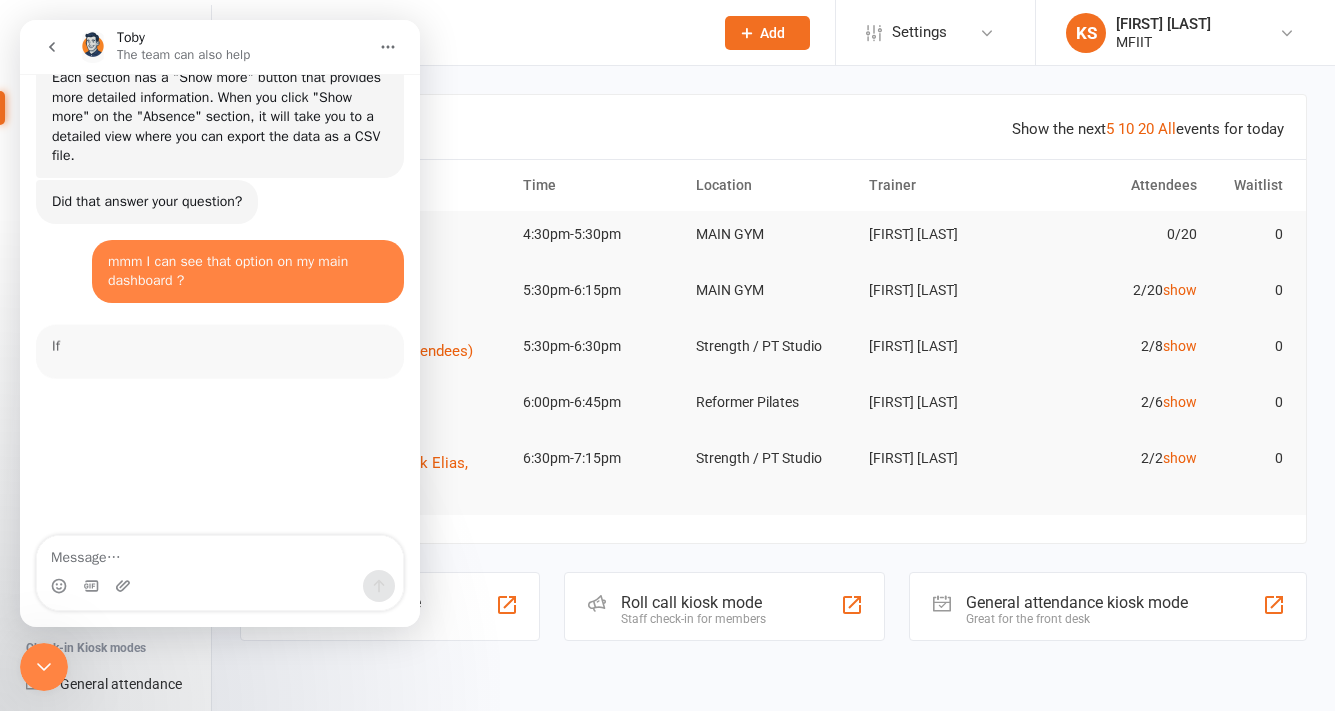 click on "Show the next 5 10 20 All events for today Coming up Today Event/Booking Time Location Trainer Attendees Waitlist MFIIT TEENS 4:30pm-5:30pm MAIN GYM Hayley Waugh 0/20 0 PunchFIIT 5:30pm-6:15pm MAIN GYM Hayley Waugh 2/20 show 0" at bounding box center [667, 349] 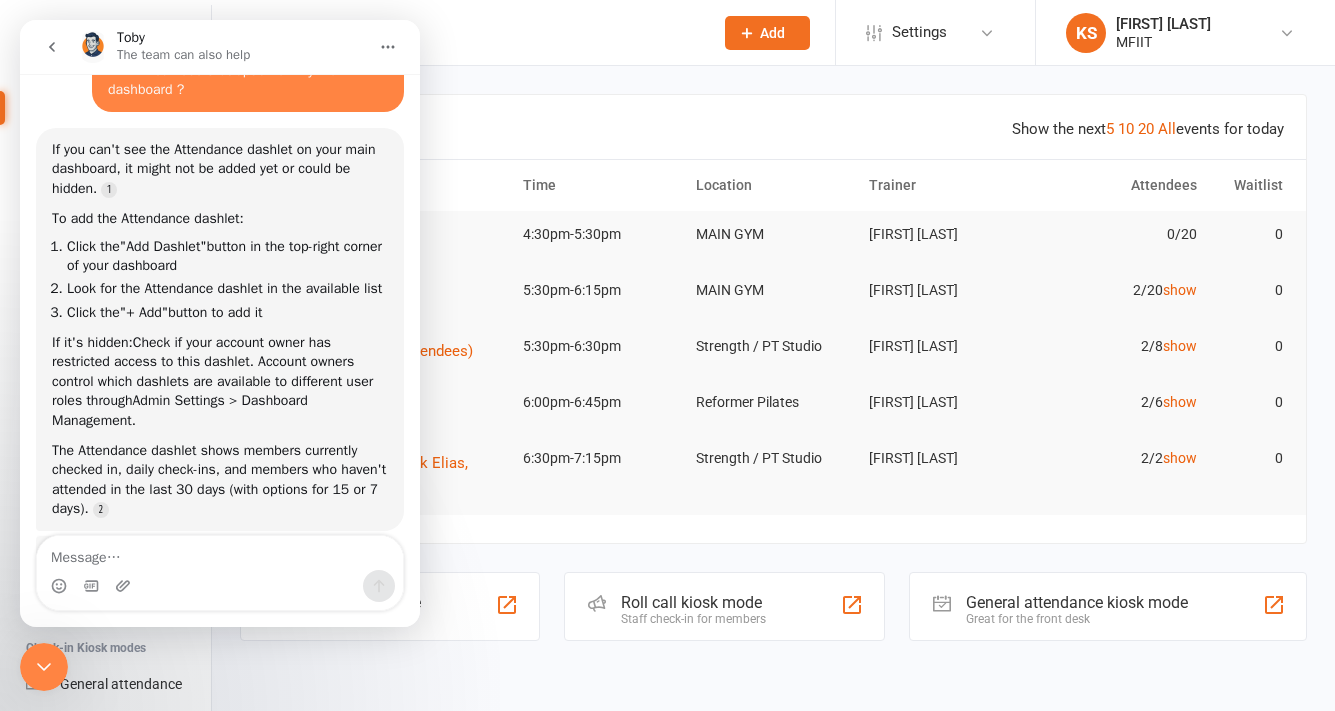 scroll, scrollTop: 1175, scrollLeft: 0, axis: vertical 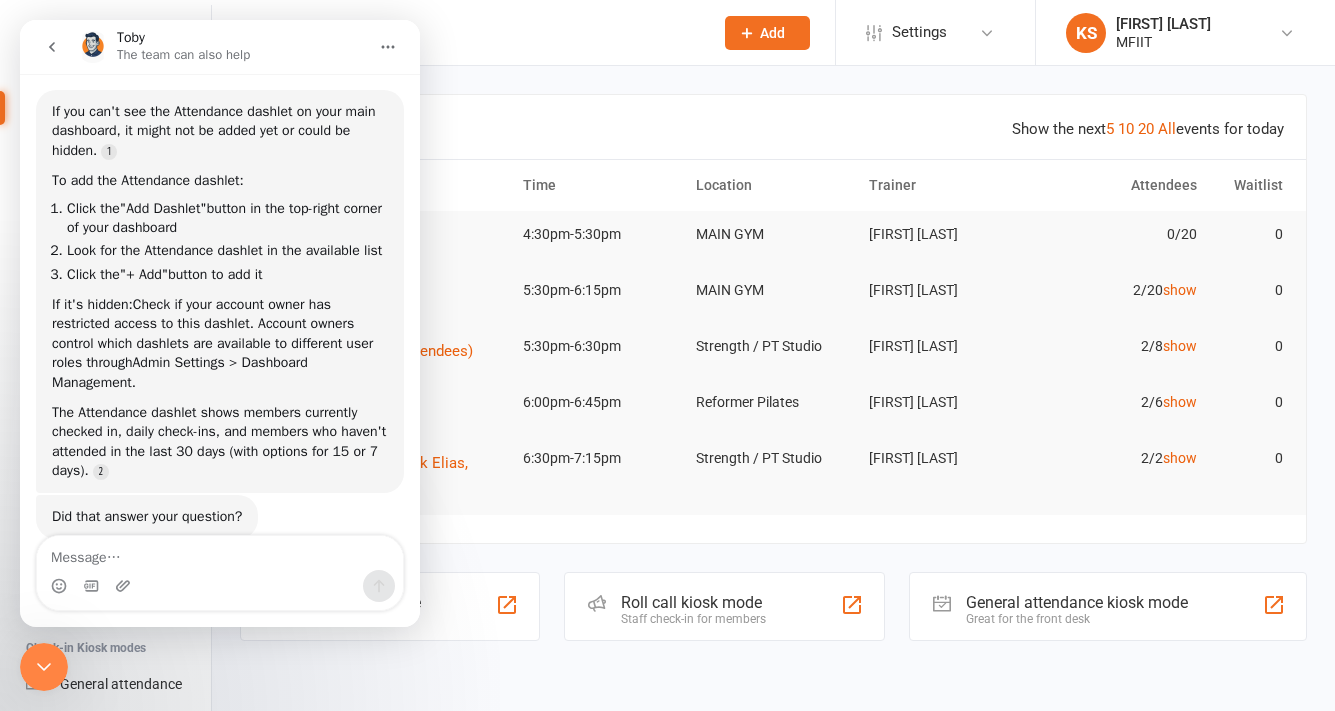 click on "Add" 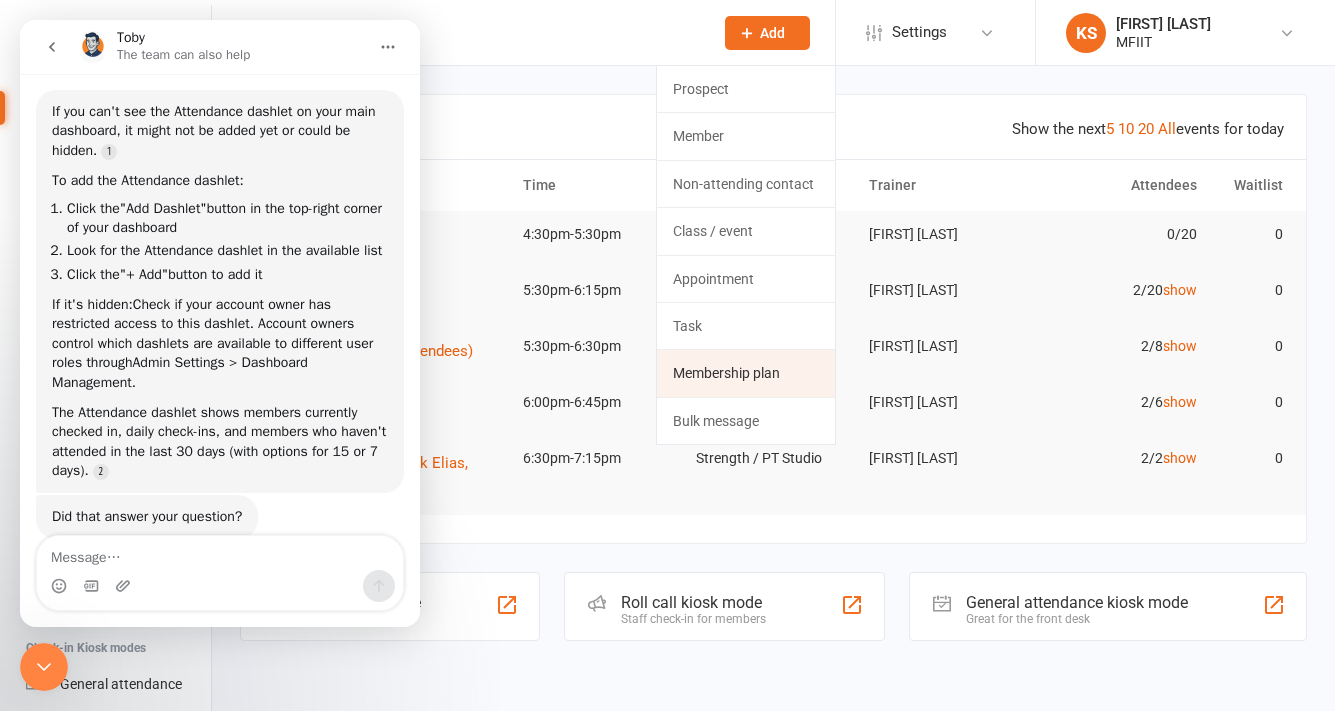 scroll, scrollTop: 0, scrollLeft: 0, axis: both 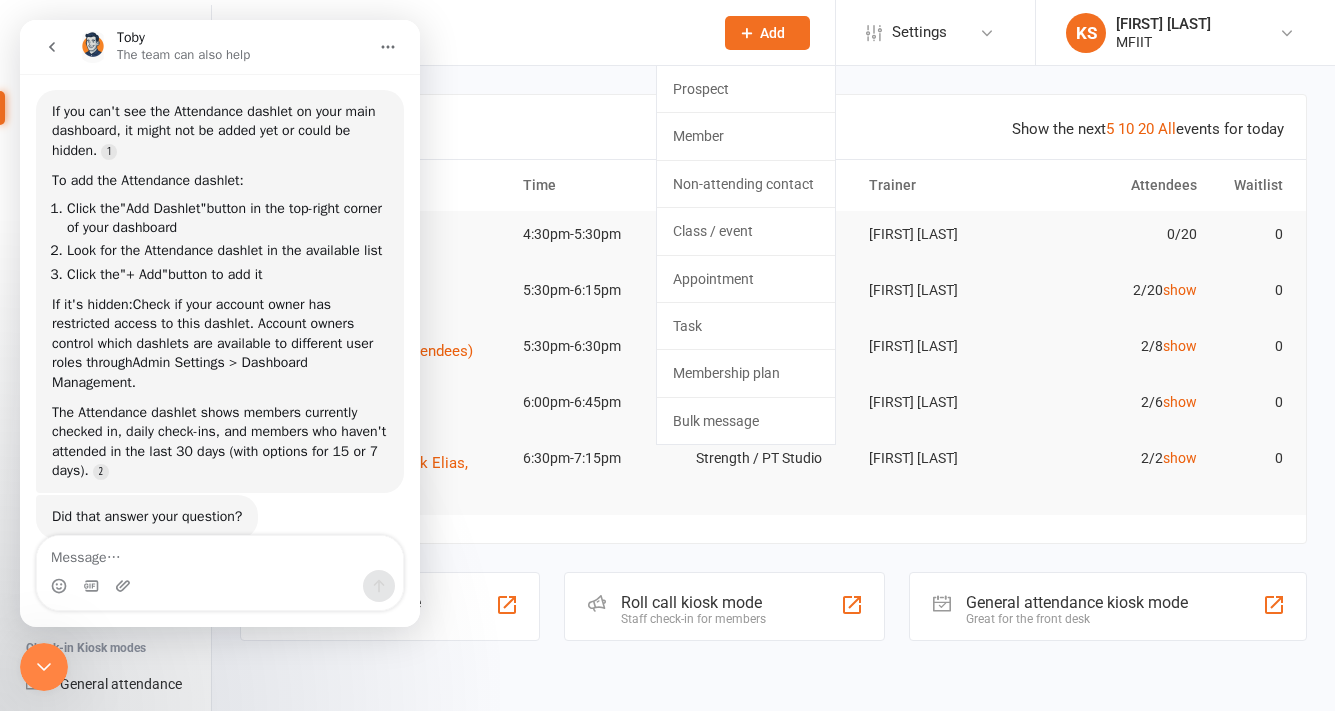 click on "Coming up Today" at bounding box center (773, 127) 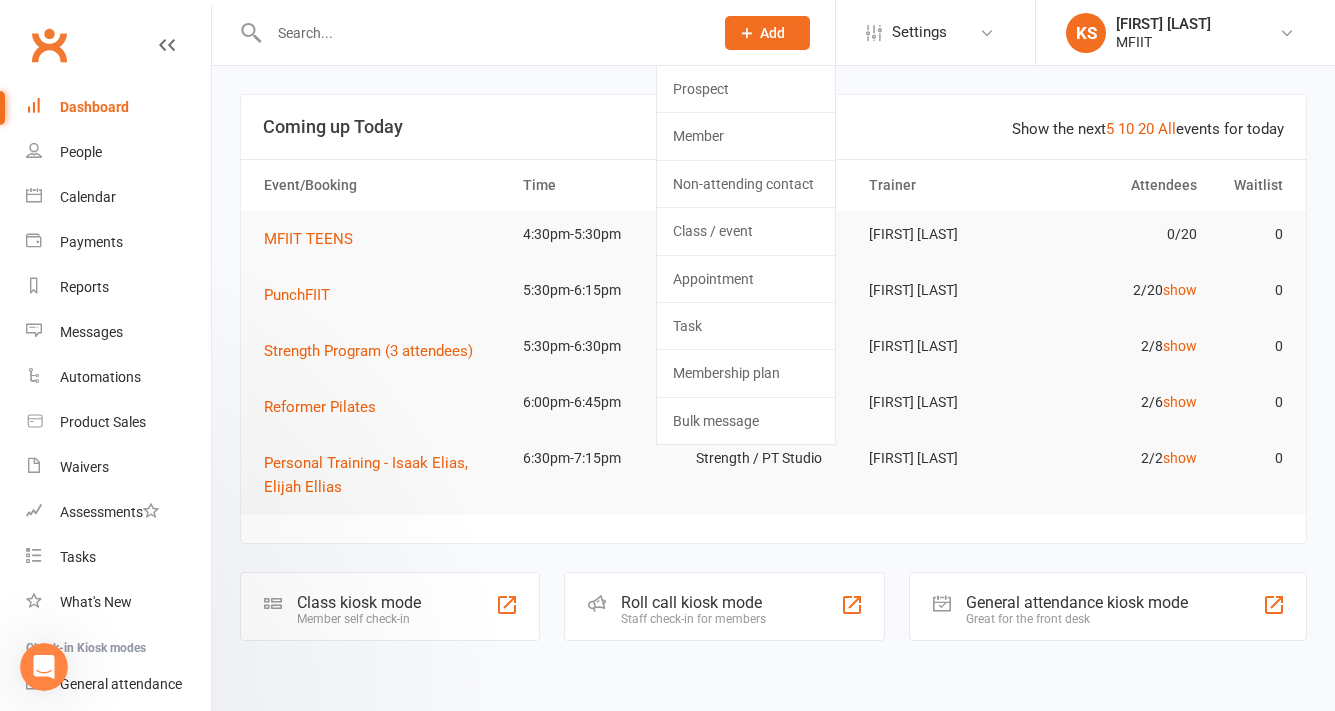 scroll, scrollTop: 0, scrollLeft: 0, axis: both 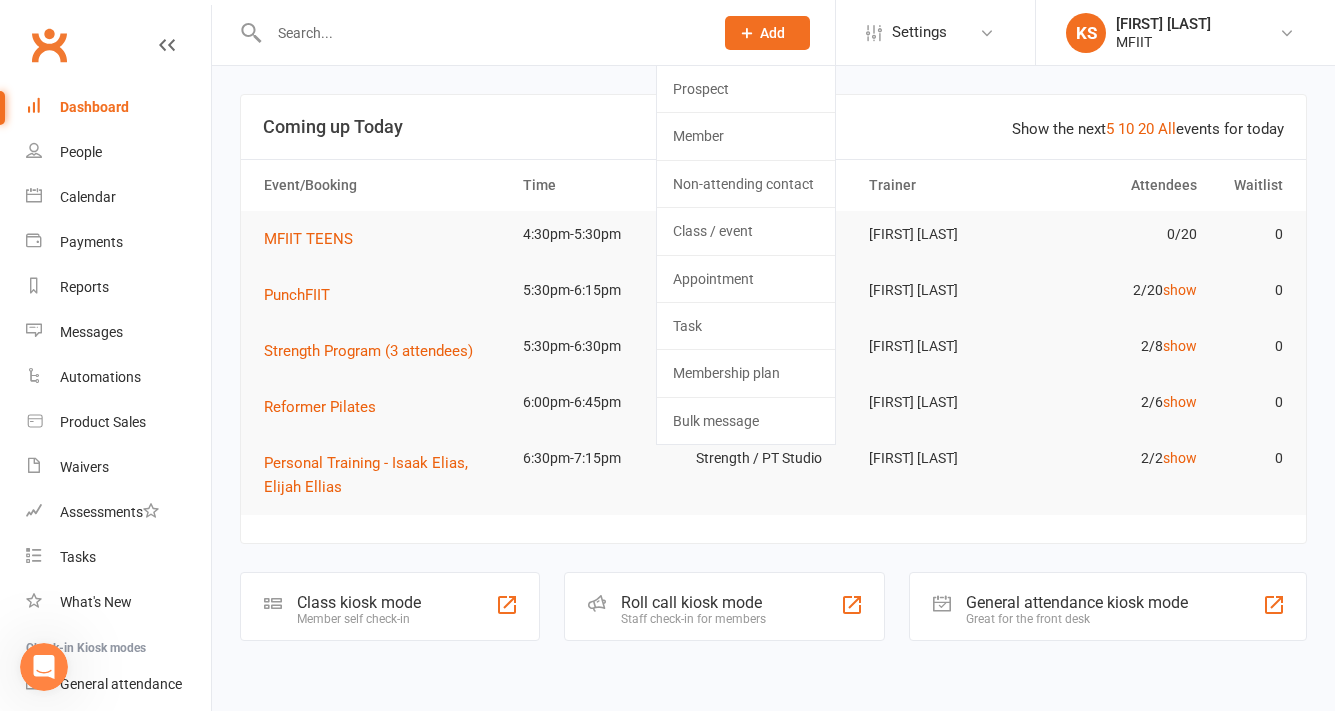 click on "Show the next 5 10 20 All events for today Coming up Today Event/Booking Time Location Trainer Attendees Waitlist MFIIT TEENS 4:30pm-5:30pm MAIN GYM Hayley Waugh 0/20 0 PunchFIIT 5:30pm-6:15pm MAIN GYM Hayley Waugh 2/20 show 0 Strength Program (3 attendees) 5:30pm-6:30pm Strength / PT Studio Brendan Yeh 2/8 show 0 Reformer Pilates 6:00pm-6:45pm Reformer Pilates Charlise Cleary 2/6 show 0 Personal Training - Isaak Elias, Elijah Ellias 6:30pm-7:15pm Strength / PT Studio Brendan Yeh 2/2 show 0 Class kiosk mode Member self check-in Roll call kiosk mode Staff check-in for members General attendance kiosk mode Great for the front desk Kiosk modes: General attendance General attendance Class Roll call" at bounding box center (773, 368) 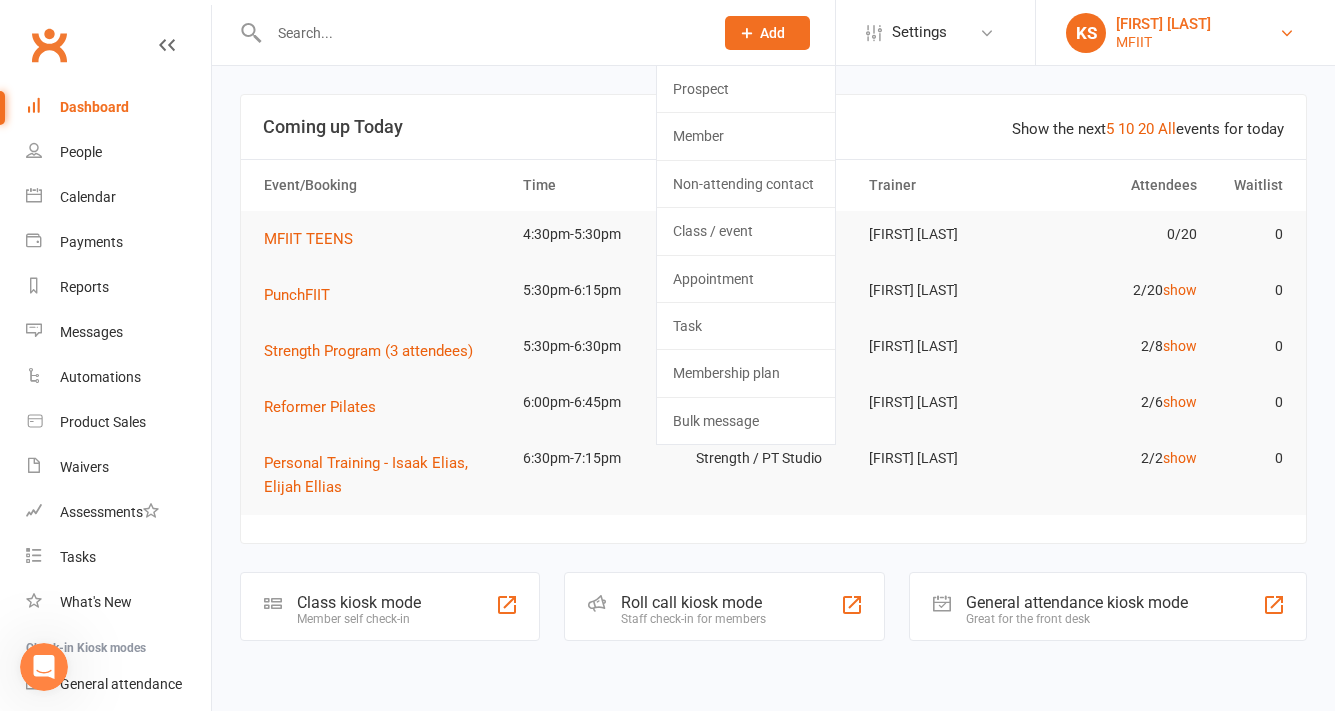 click on "KS [LAST] MFIIT" at bounding box center (1185, 33) 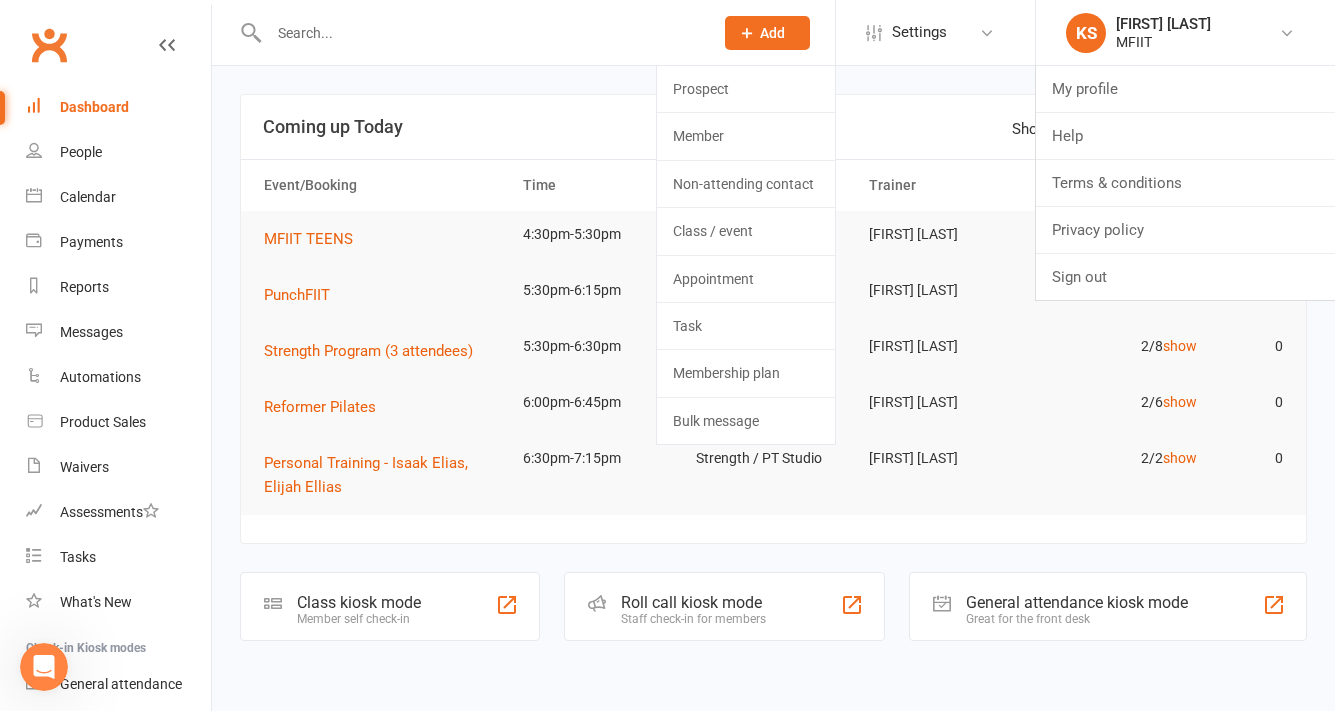 click on "Show the next 5 10 20 All events for today Coming up Today Event/Booking Time Location Trainer Attendees Waitlist MFIIT TEENS 4:30pm-5:30pm MAIN GYM Hayley Waugh 0/20 0 PunchFIIT 5:30pm-6:15pm MAIN GYM Hayley Waugh 2/20 show 0 Strength Program (3 attendees) 5:30pm-6:30pm Strength / PT Studio Brendan Yeh 2/8 show 0 Reformer Pilates 6:00pm-6:45pm Reformer Pilates Charlise Cleary 2/6 show 0 Personal Training - Isaak Elias, Elijah Ellias 6:30pm-7:15pm Strength / PT Studio Brendan Yeh 2/2 show 0 Class kiosk mode Member self check-in Roll call kiosk mode Staff check-in for members General attendance kiosk mode Great for the front desk Kiosk modes: General attendance General attendance Class Roll call" at bounding box center (773, 368) 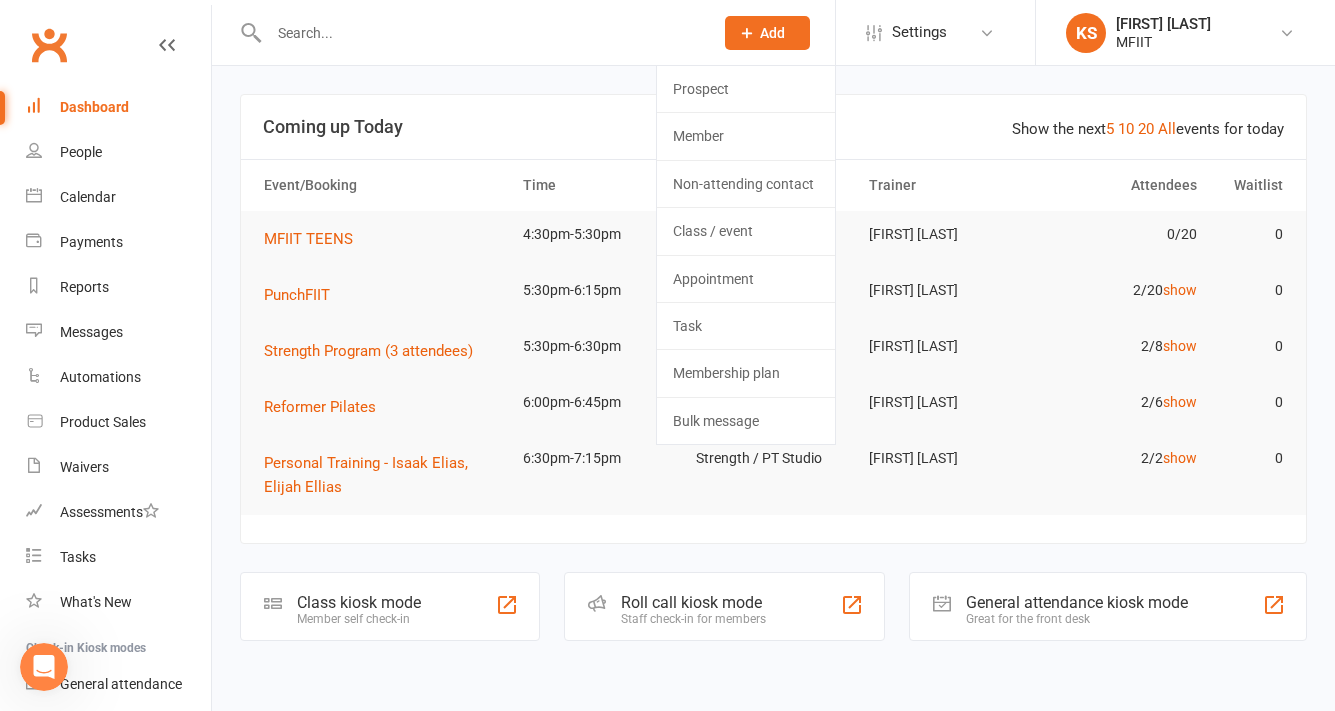 click at bounding box center (481, 33) 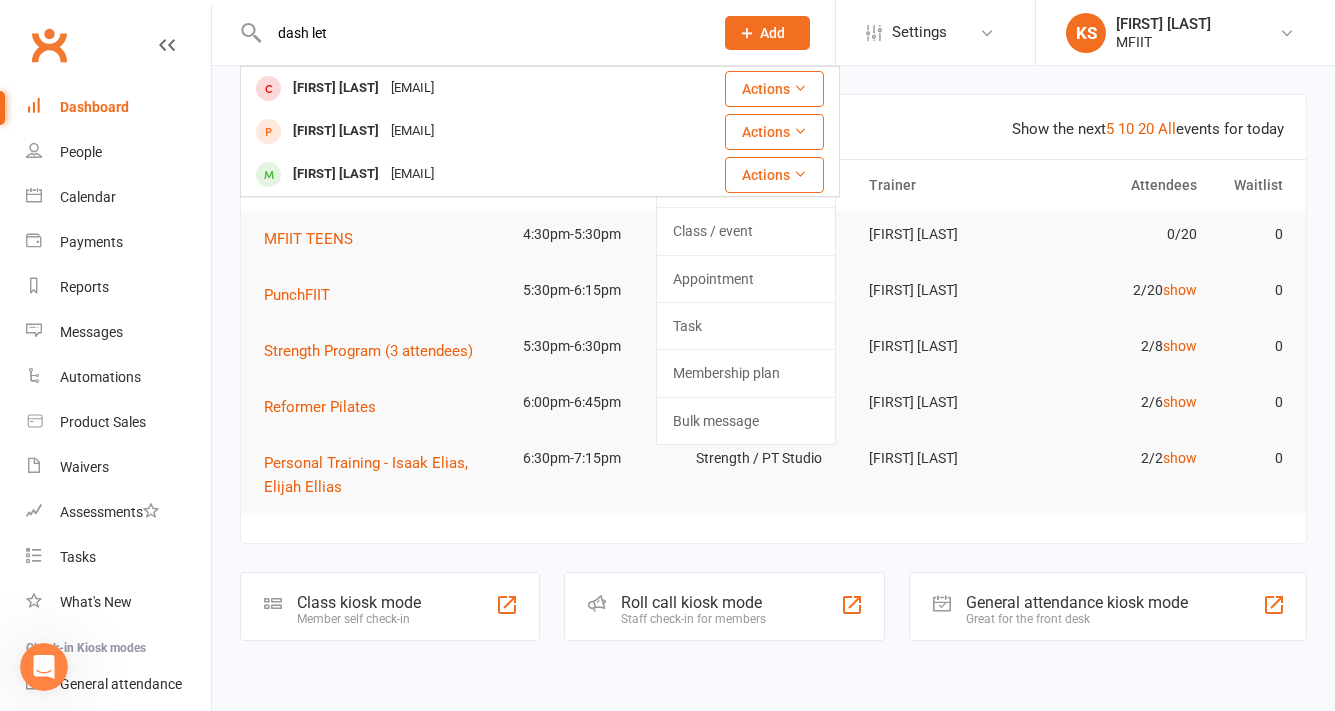 type on "dash let" 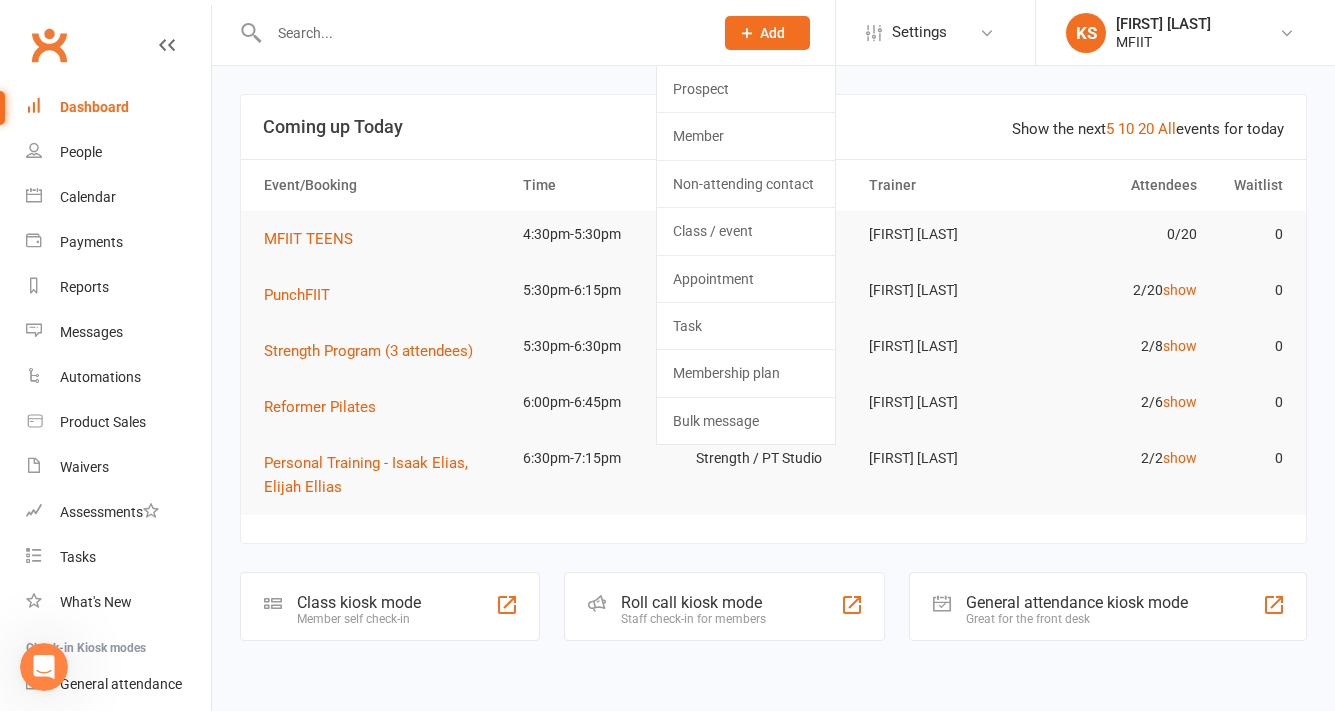 scroll, scrollTop: 0, scrollLeft: 0, axis: both 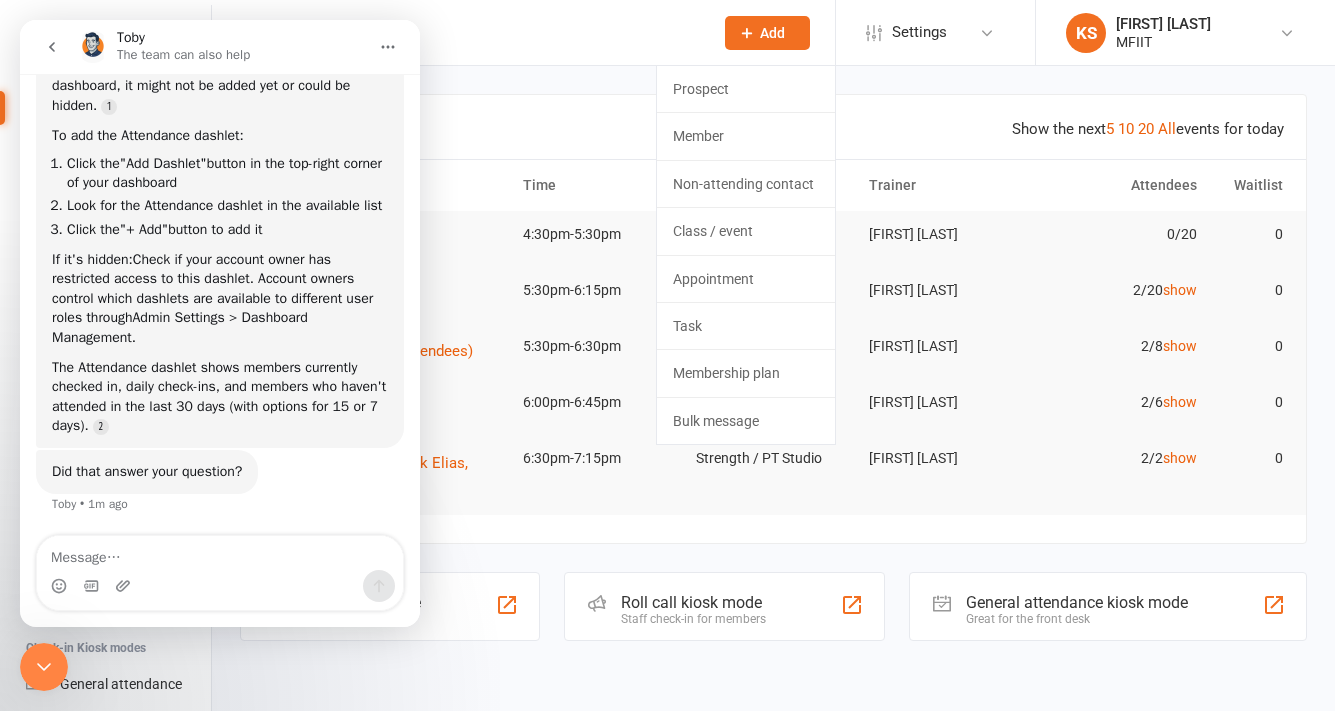 click at bounding box center [220, 553] 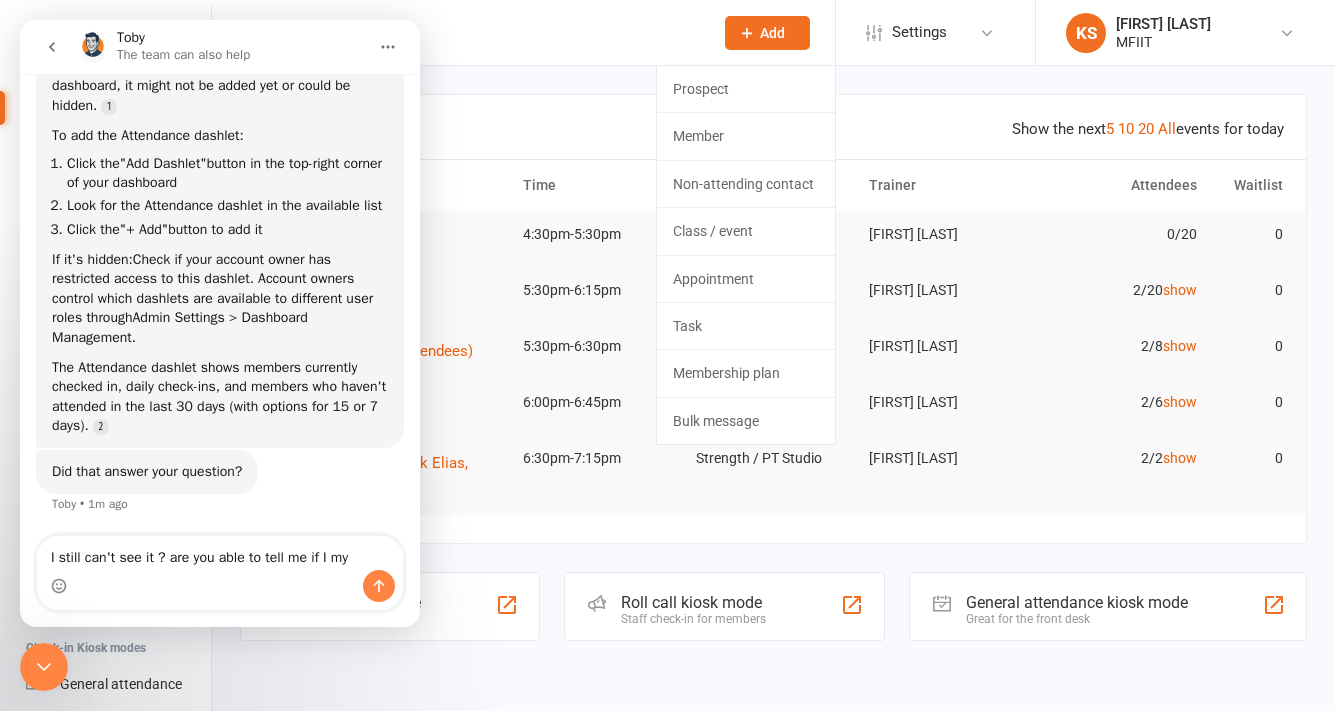 scroll, scrollTop: 1244, scrollLeft: 0, axis: vertical 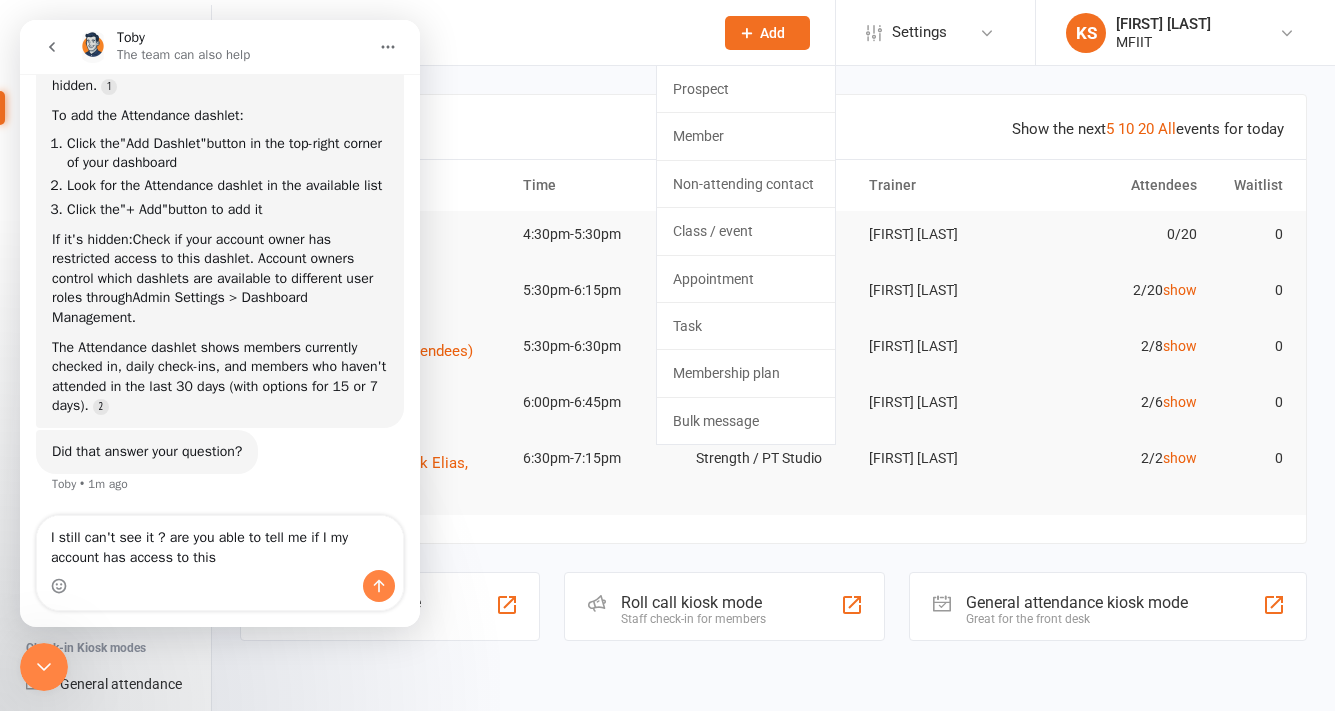 type on "I still can't see it ? are you able to tell me if I my account has access to this ?" 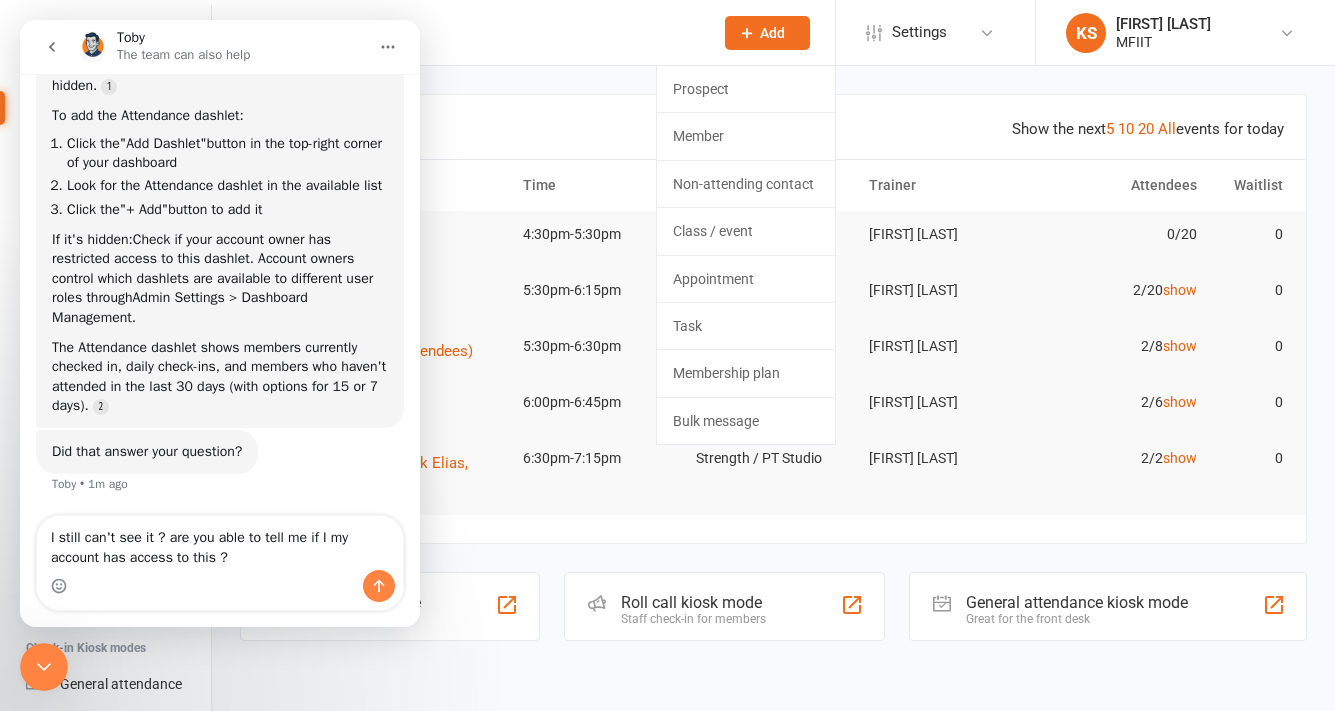 type 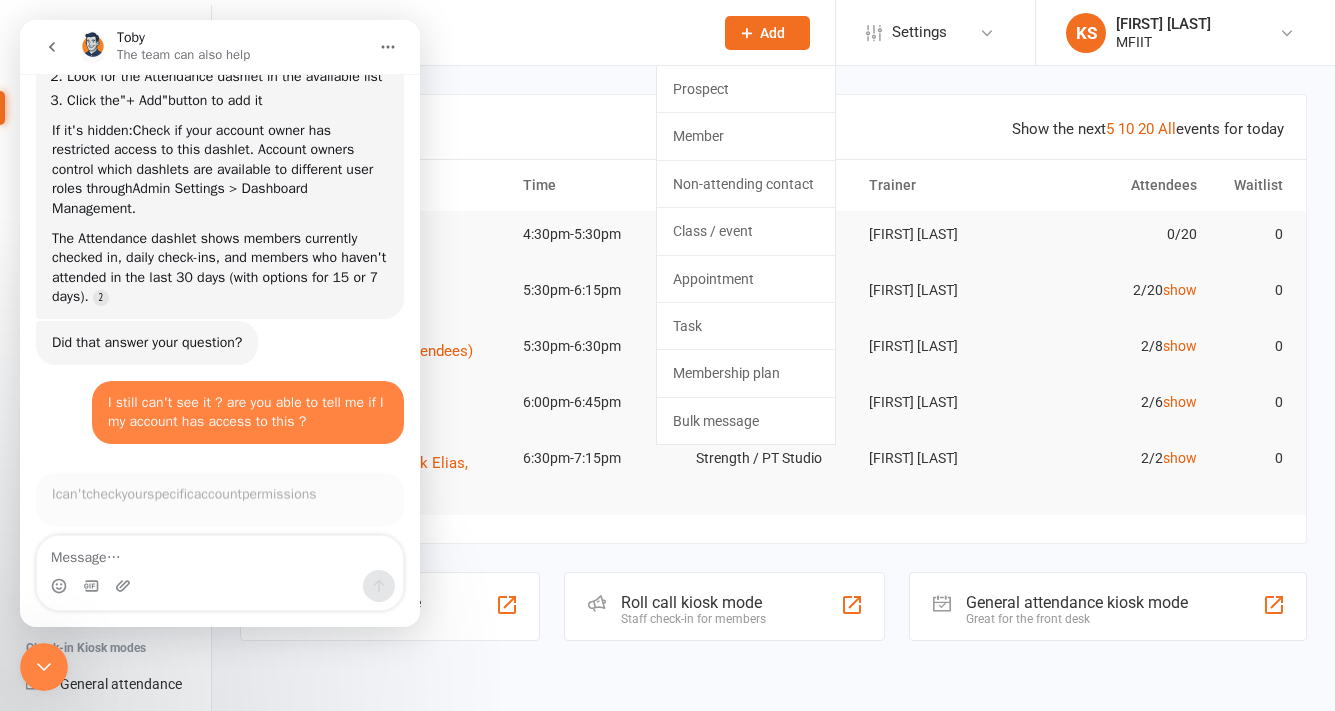 scroll, scrollTop: 1434, scrollLeft: 0, axis: vertical 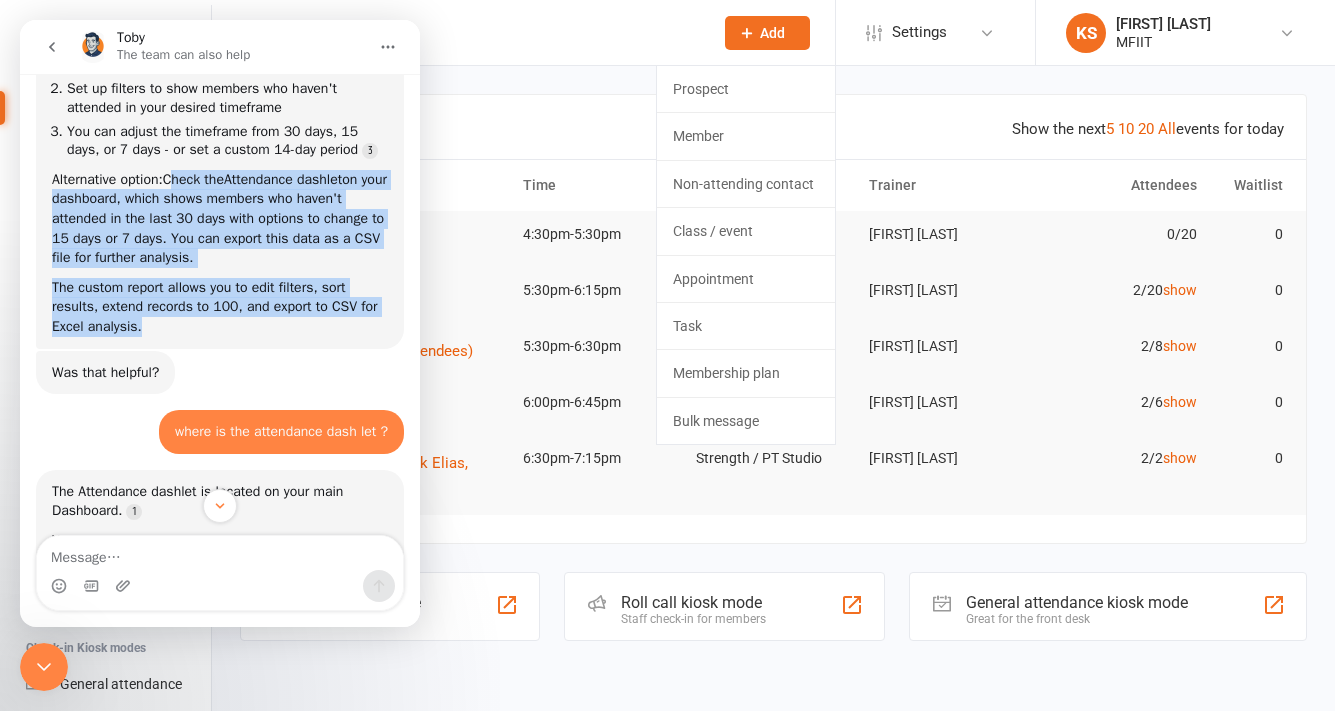 drag, startPoint x: 184, startPoint y: 185, endPoint x: 306, endPoint y: 341, distance: 198.0404 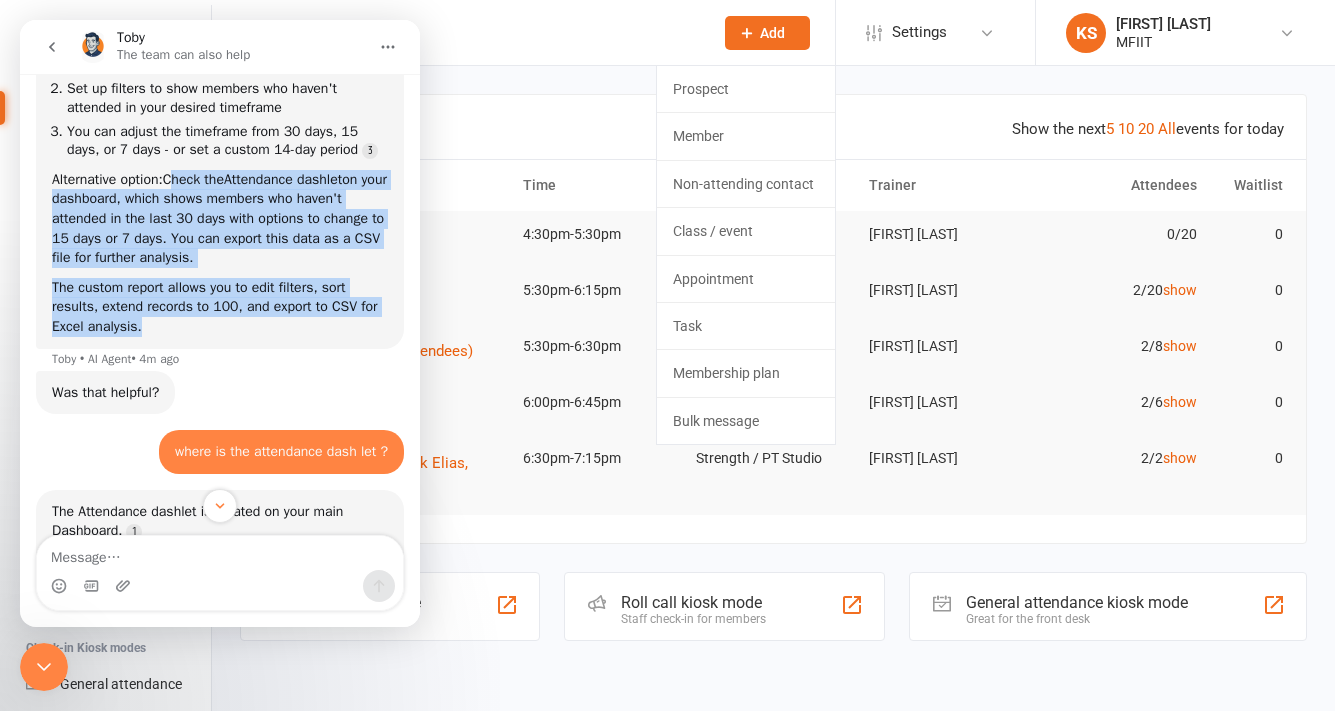 copy on "Check the  Attendance dashlet  on your dashboard, which shows members who haven't attended in the last 30 days with options to change to 15 days or 7 days. You can export this data as a CSV file for further analysis. The custom report allows you to edit filters, sort results, extend records to 100, and export to CSV for Excel analysis." 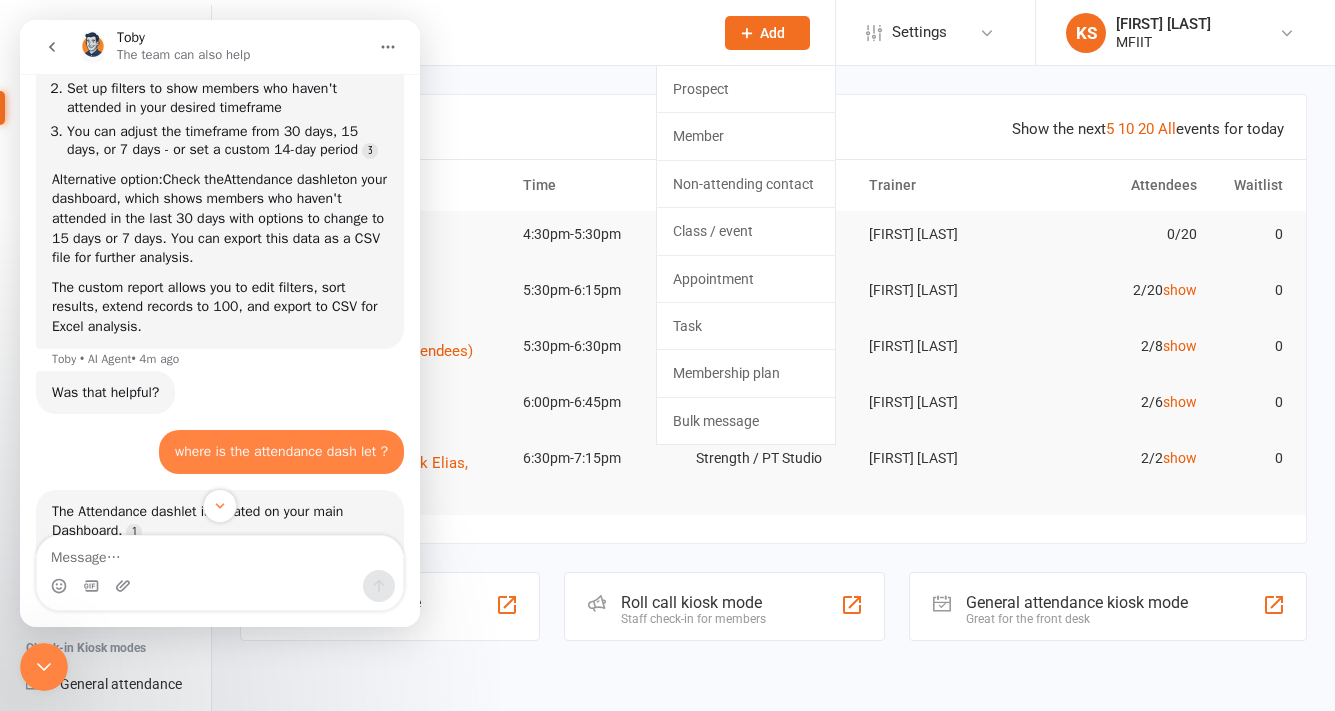 click on "Was that helpful? [PERSON] • 4m ago" at bounding box center (220, 401) 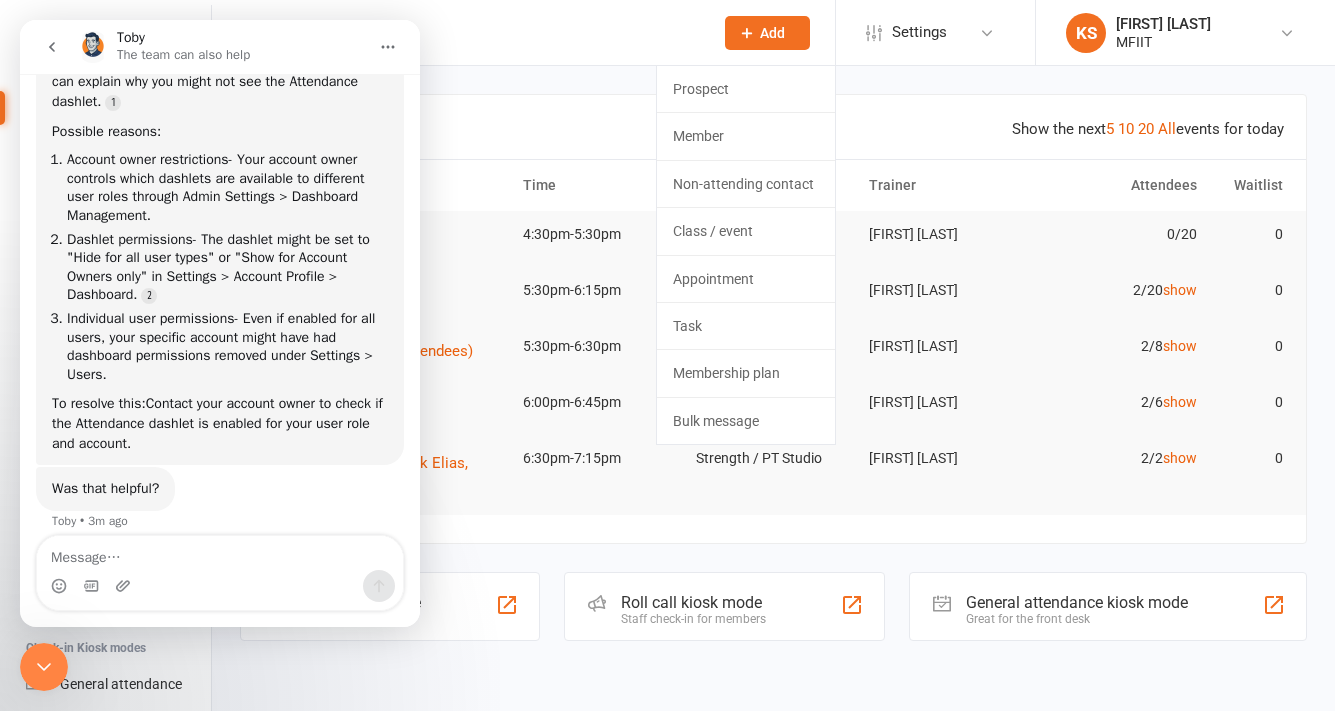 scroll, scrollTop: 1794, scrollLeft: 0, axis: vertical 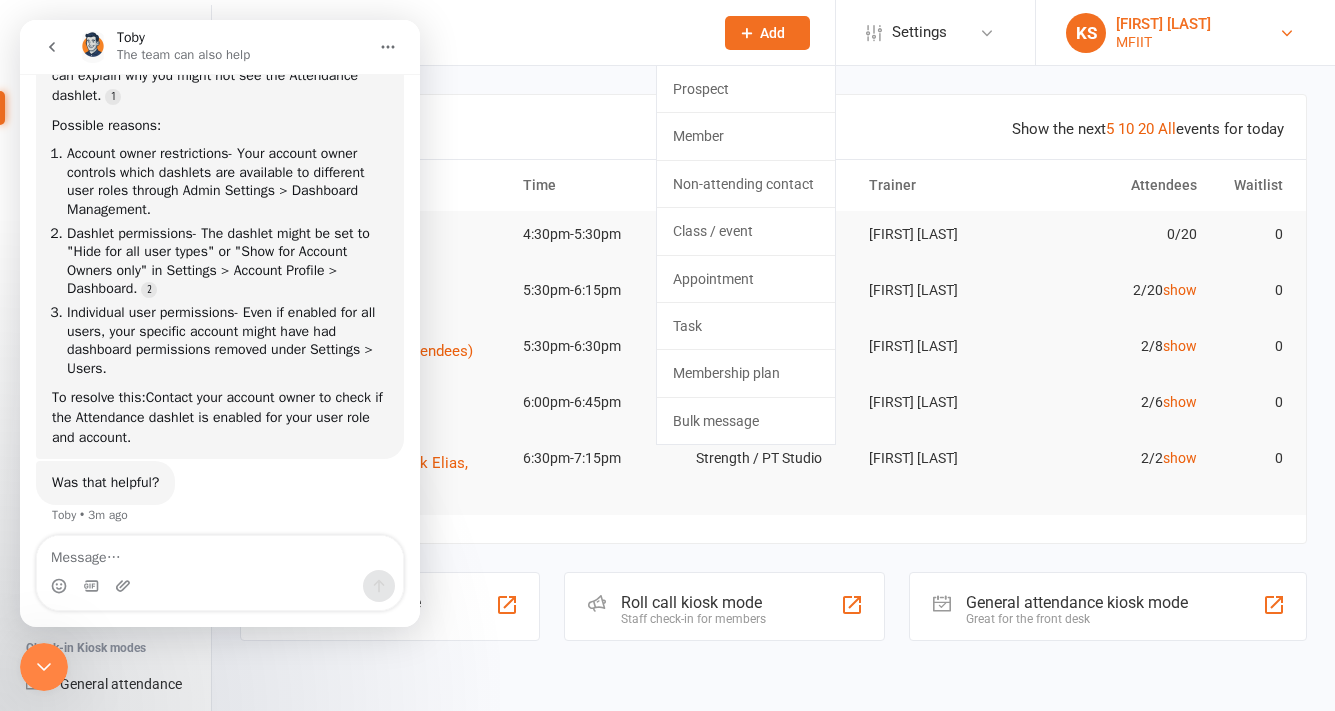click on "KS [LAST] MFIIT" at bounding box center (1185, 33) 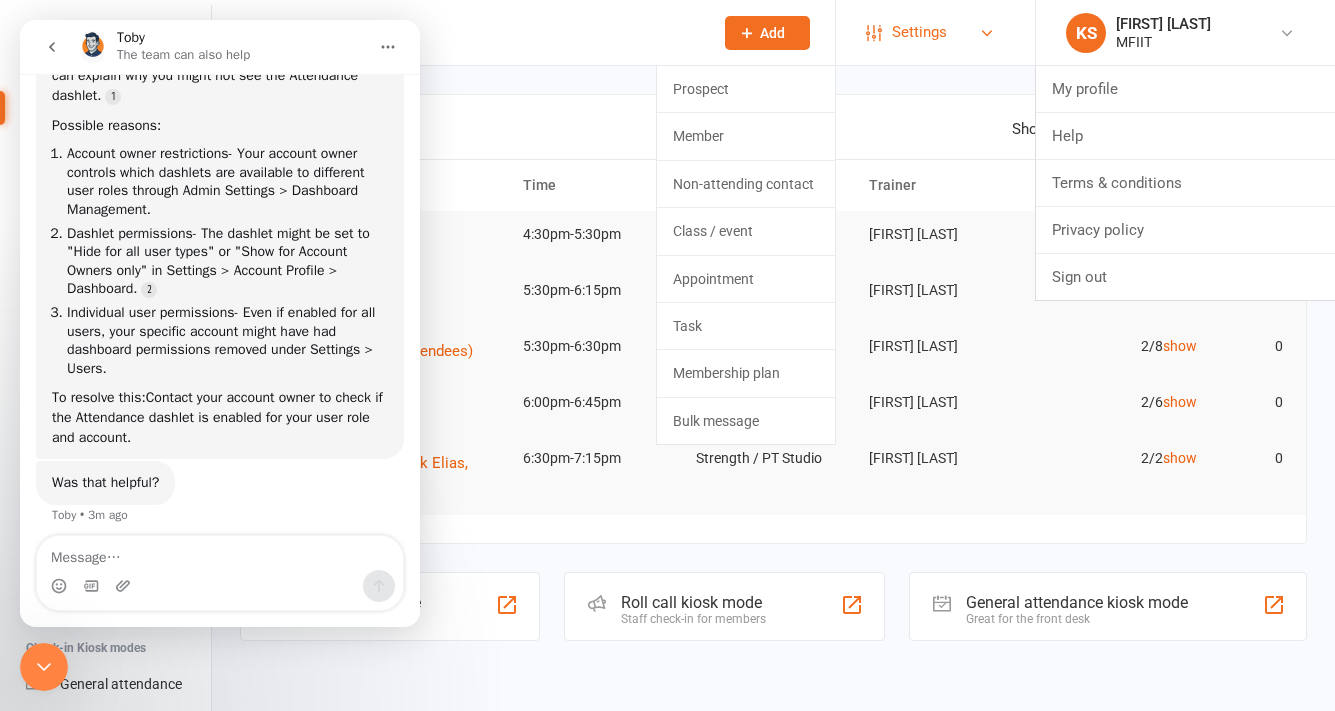 click on "Settings" at bounding box center [919, 32] 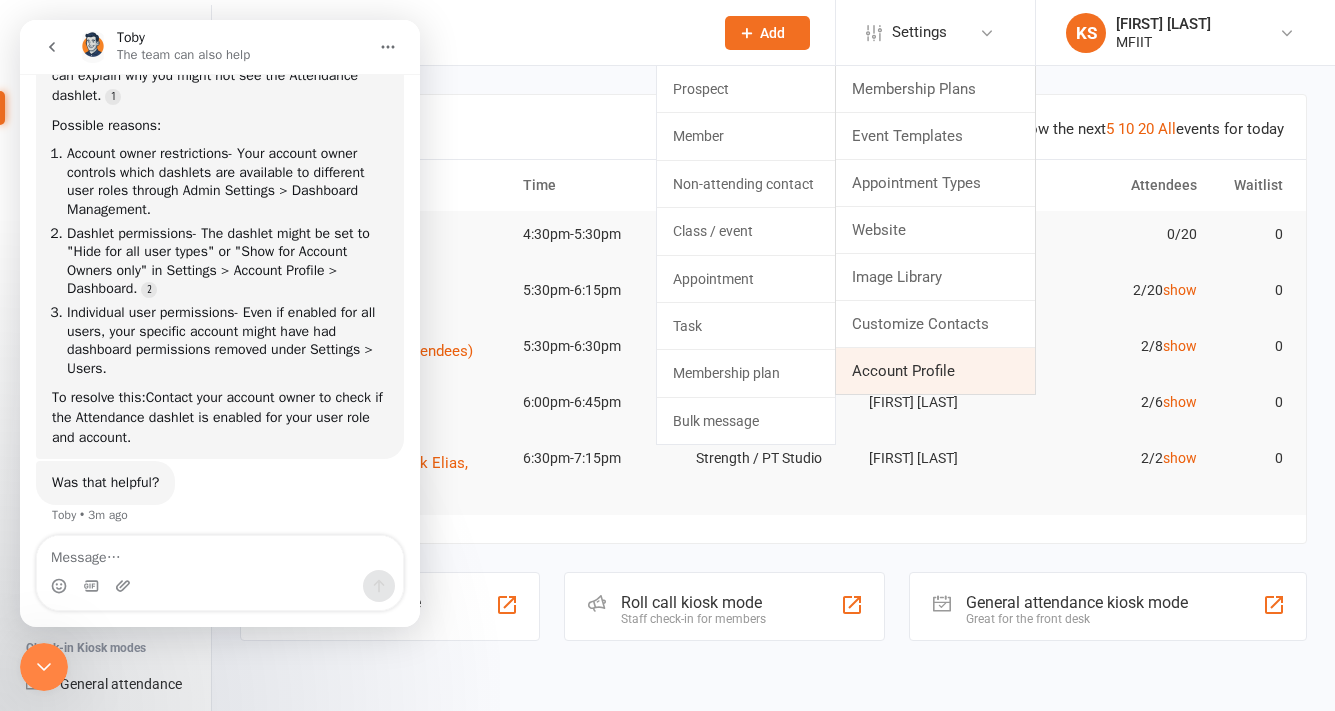 click on "Account Profile" at bounding box center (935, 371) 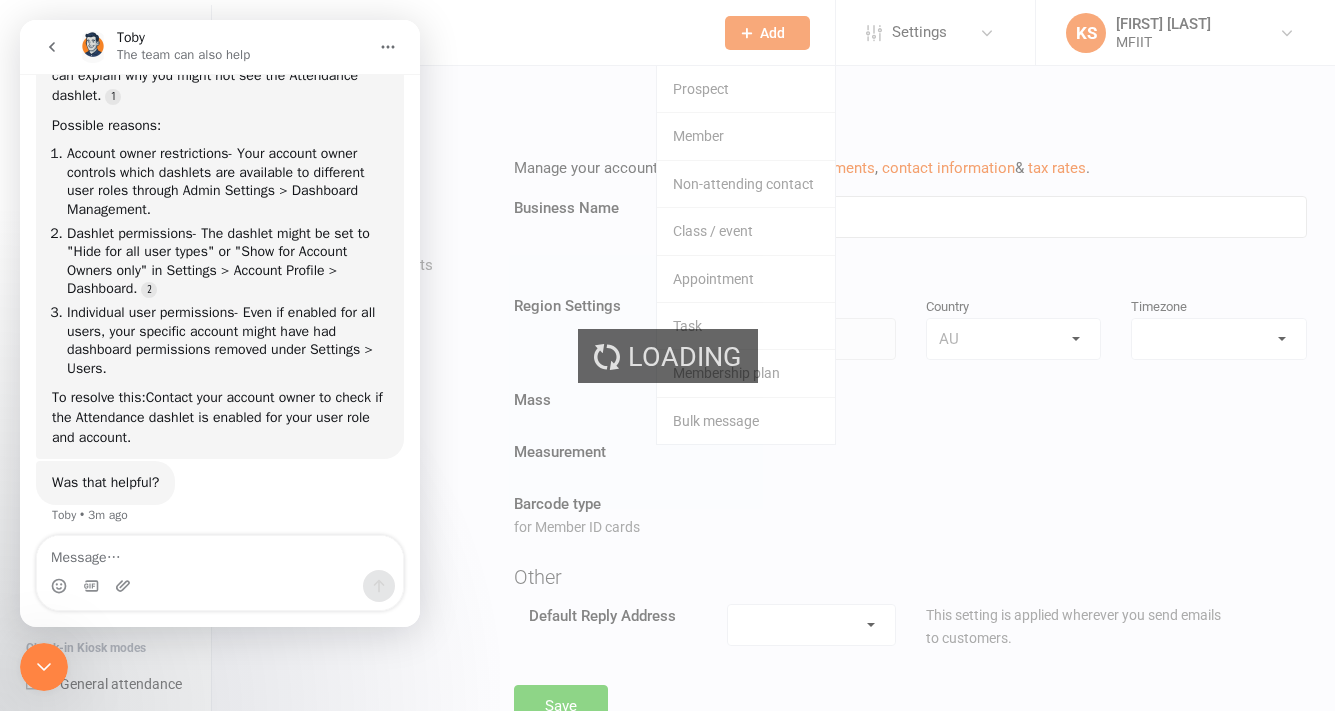 type on "MFIIT" 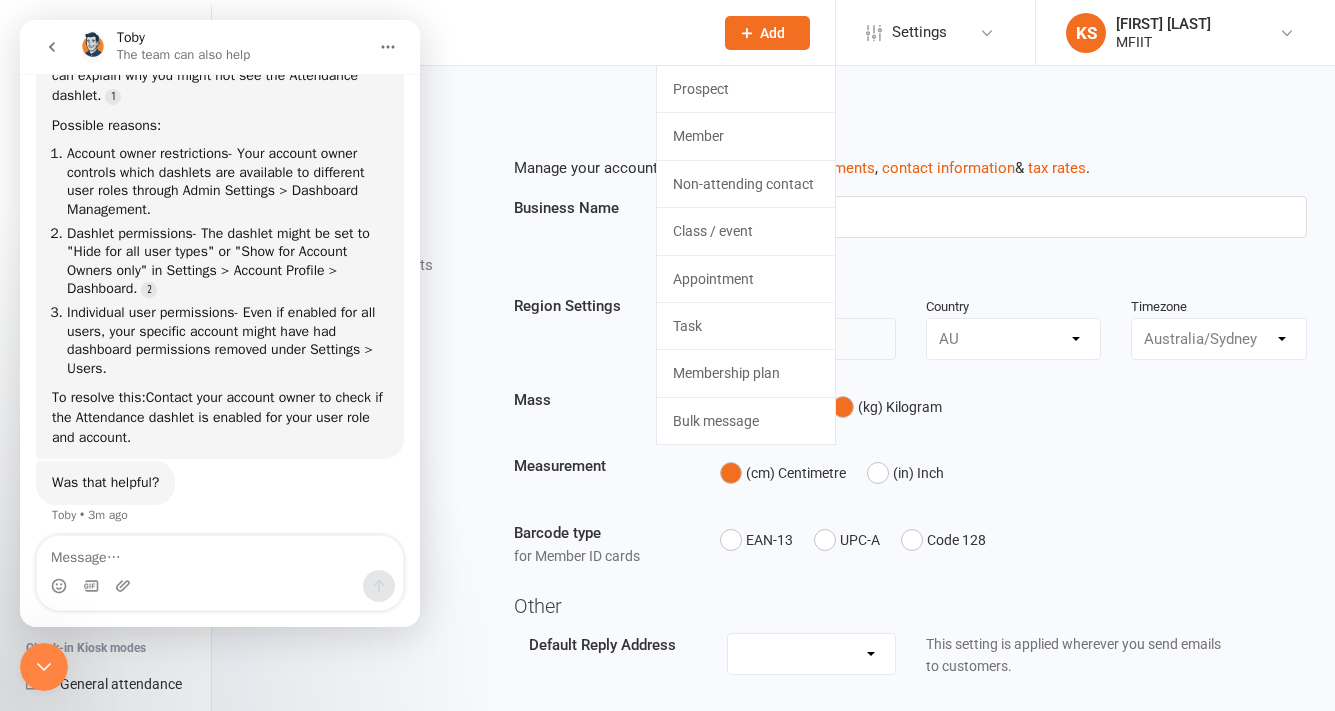 click on "MFIIT" at bounding box center (773, 109) 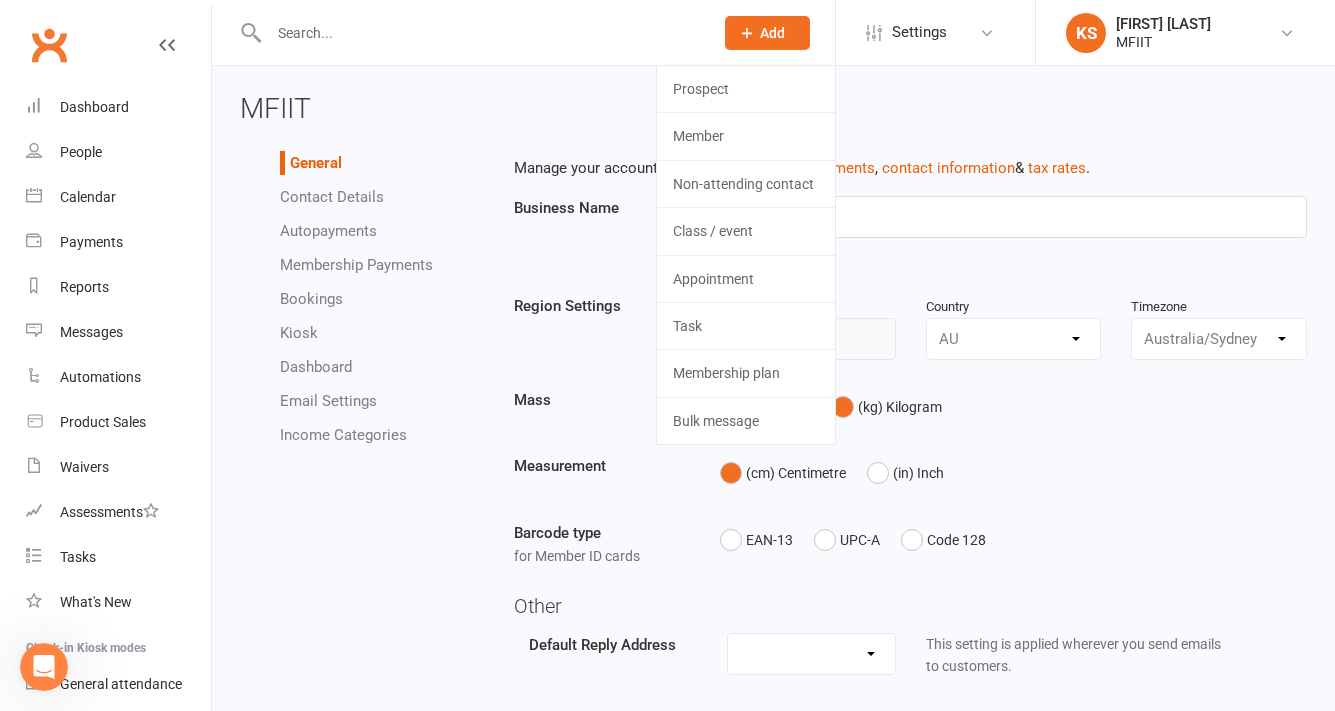 scroll, scrollTop: 0, scrollLeft: 0, axis: both 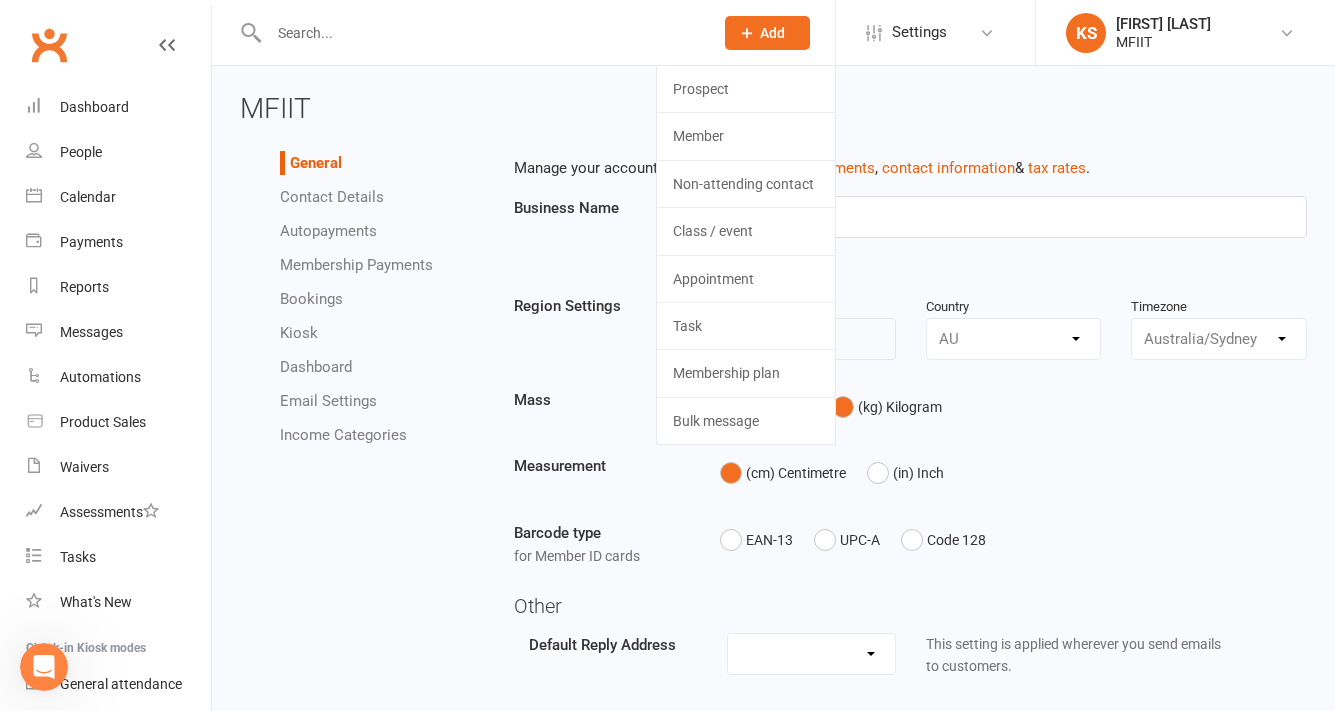click on "Contact Details" at bounding box center [332, 197] 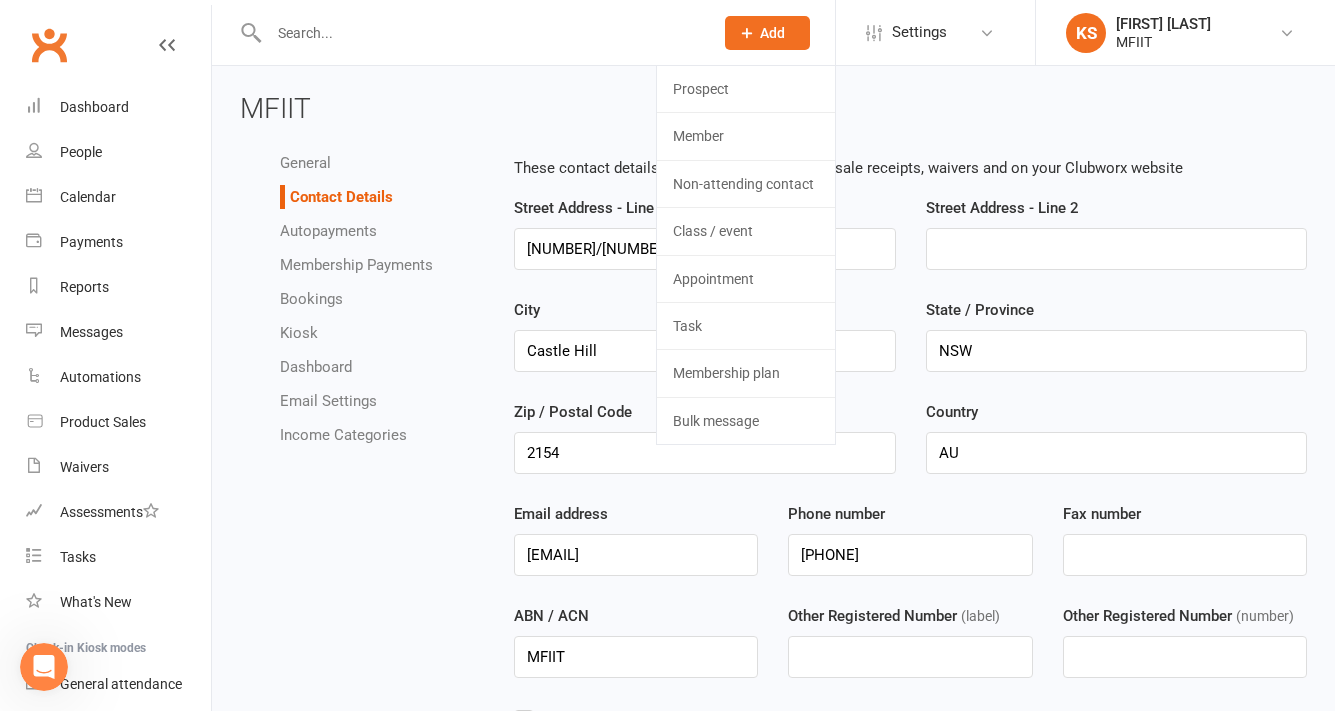 scroll, scrollTop: 0, scrollLeft: 0, axis: both 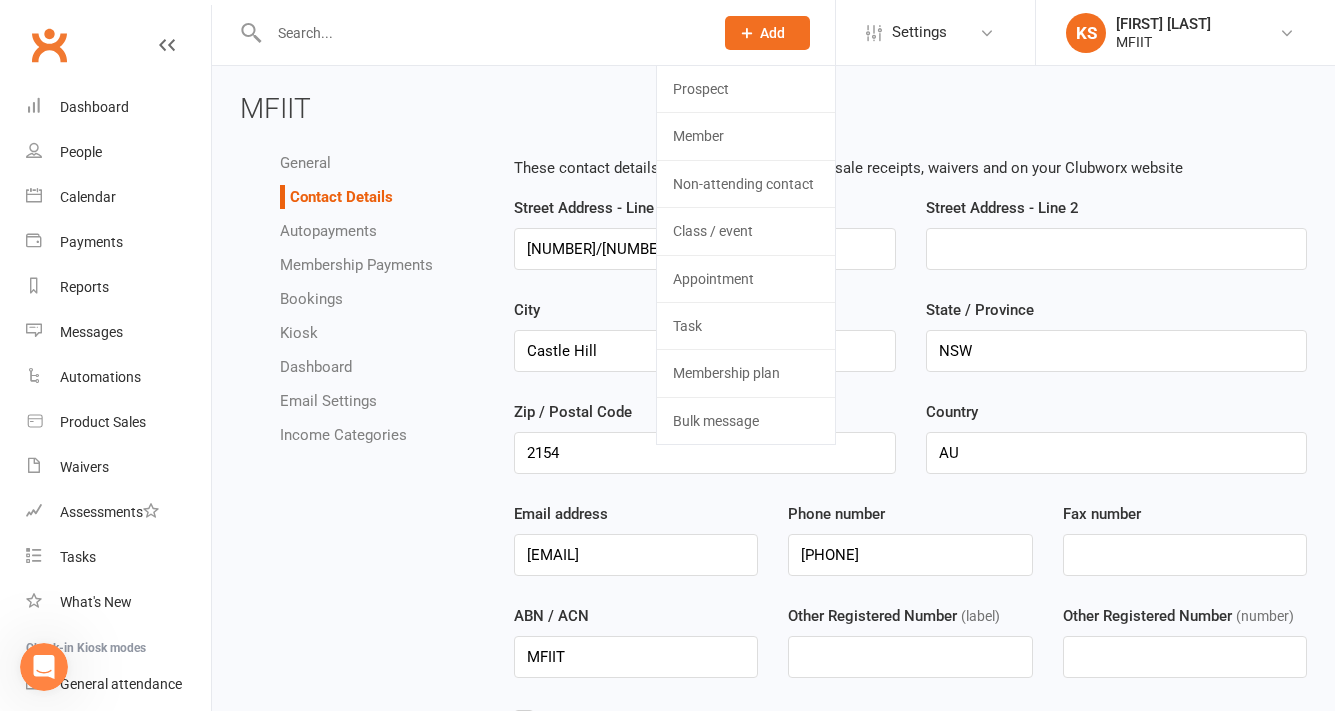 click on "Autopayments" at bounding box center [328, 231] 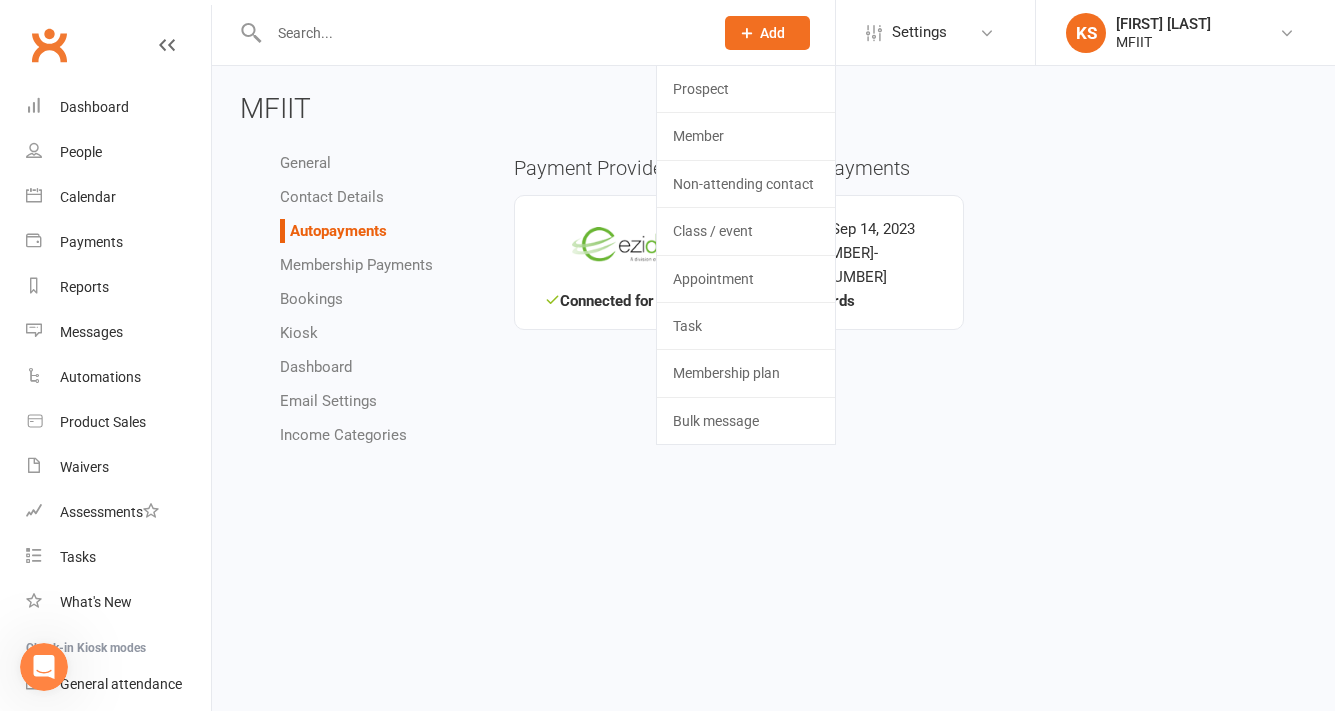 click on "General Contact Details Autopayments Membership Payments Bookings Kiosk Dashboard Email Settings Income Categories" at bounding box center [362, 299] 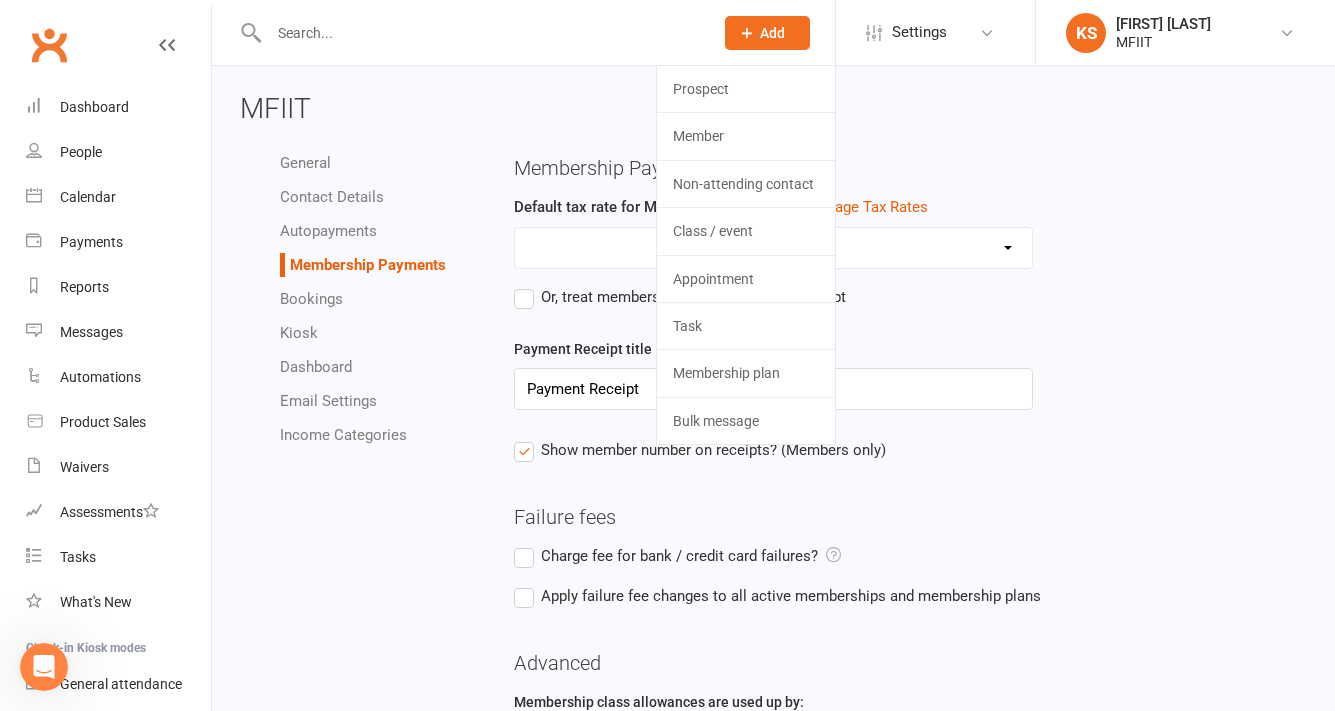 click on "Bookings" at bounding box center (311, 299) 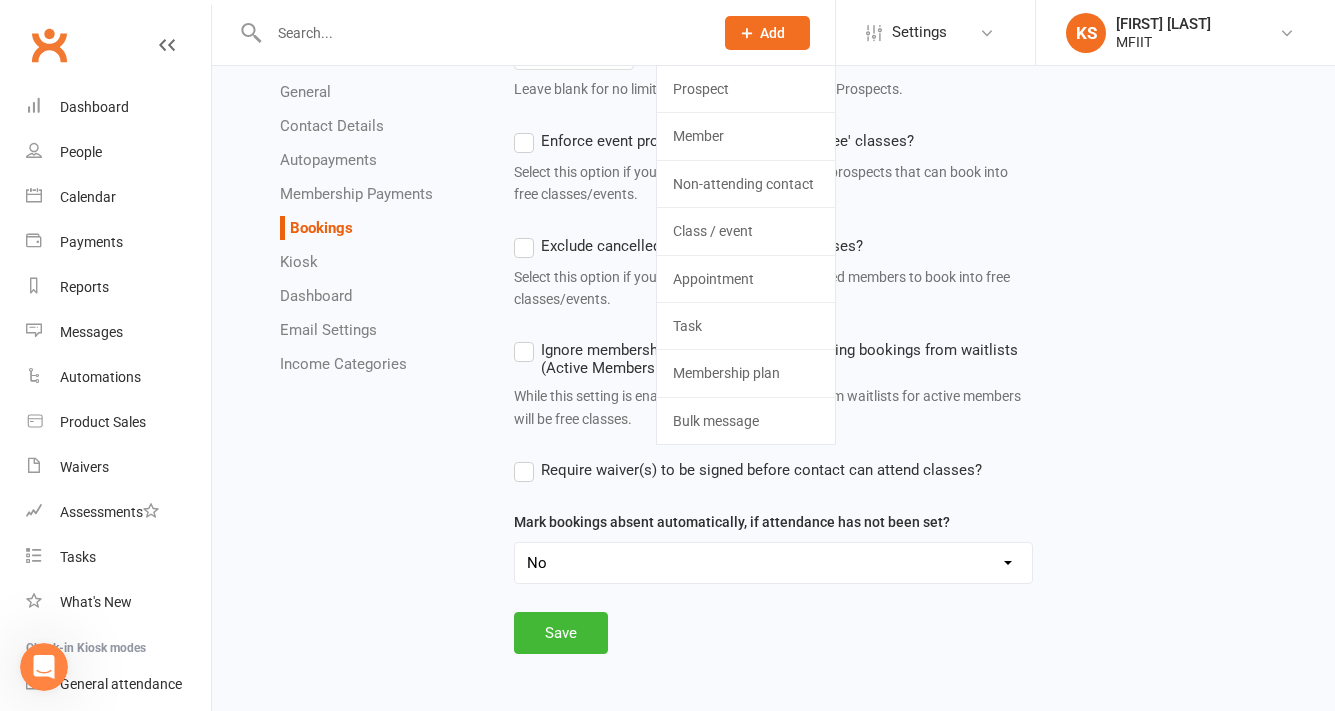 scroll, scrollTop: 1572, scrollLeft: 0, axis: vertical 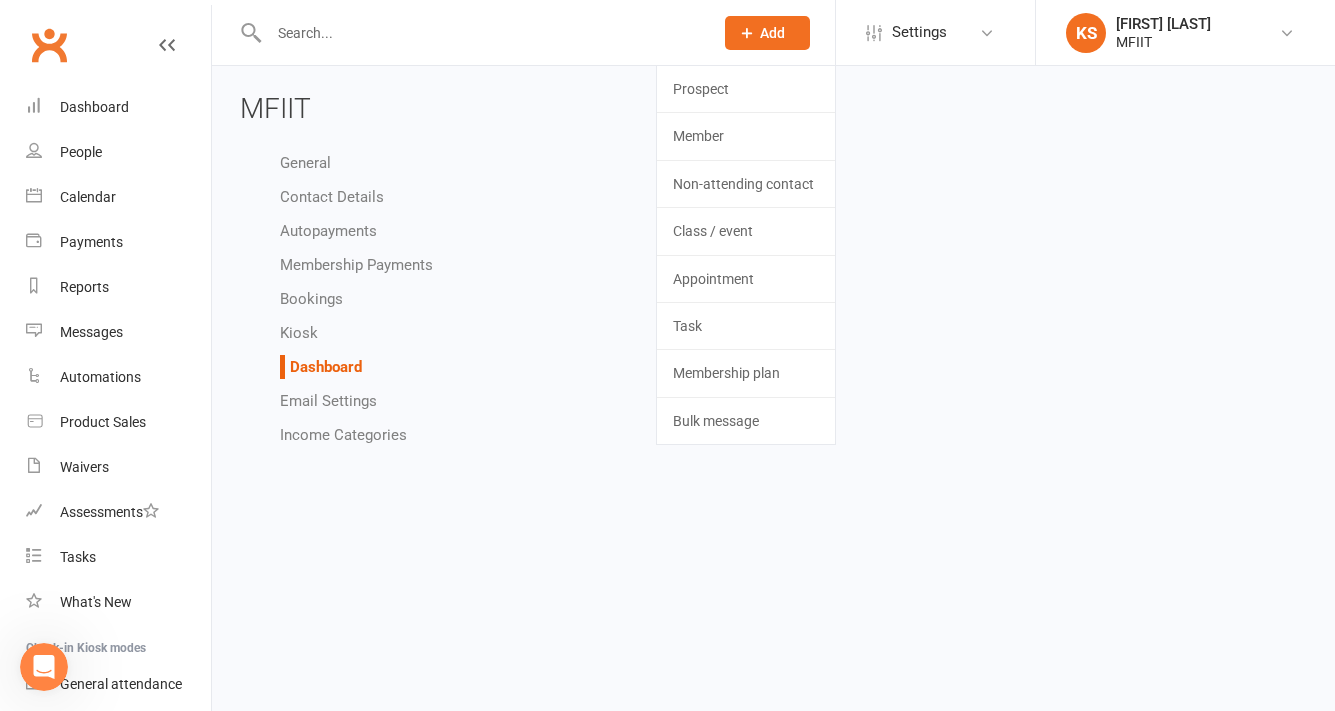 select on "show_active_members_for_owners_only" 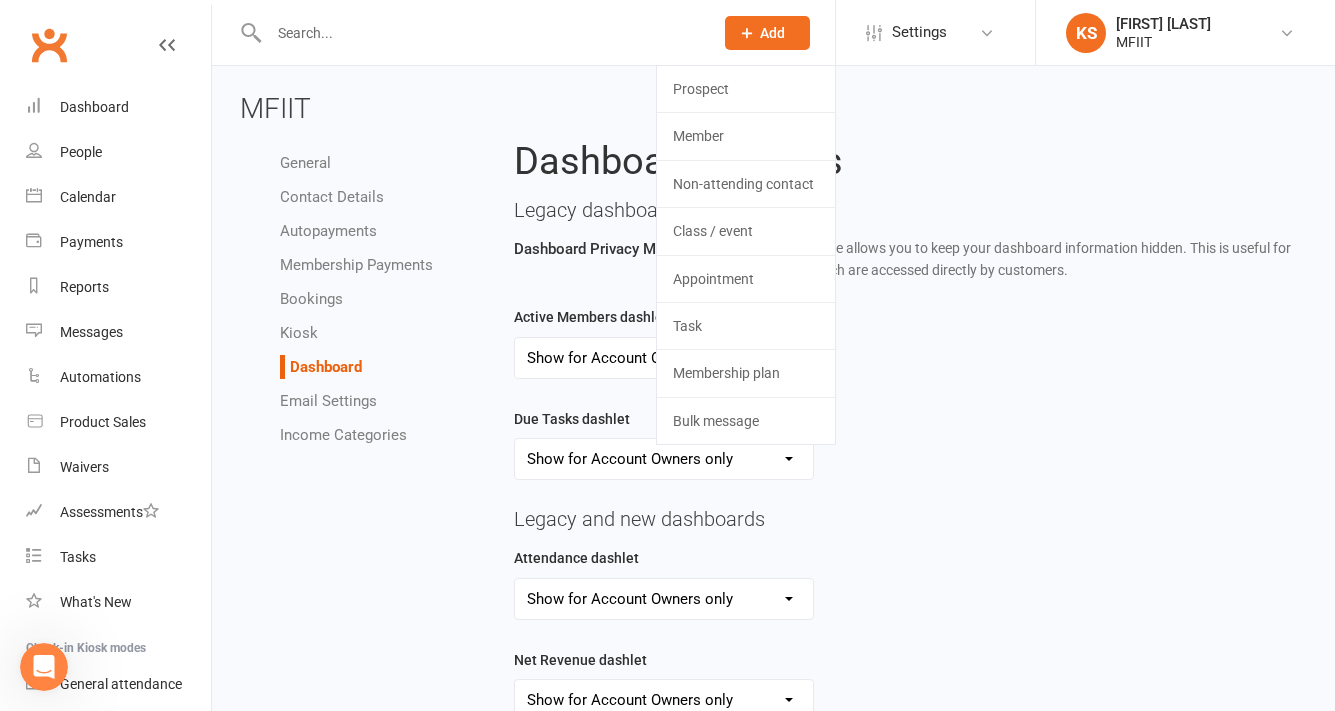 select on "show_active_members_for_owners_only" 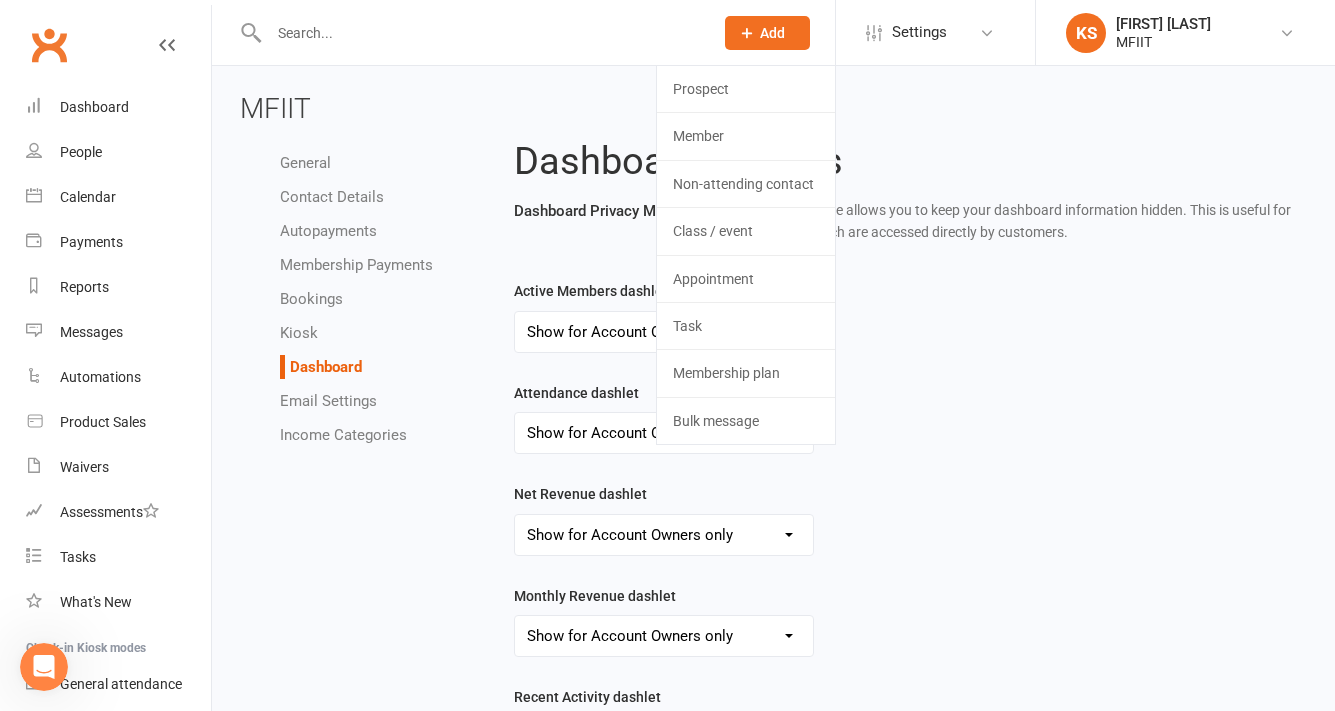 click on "Add" 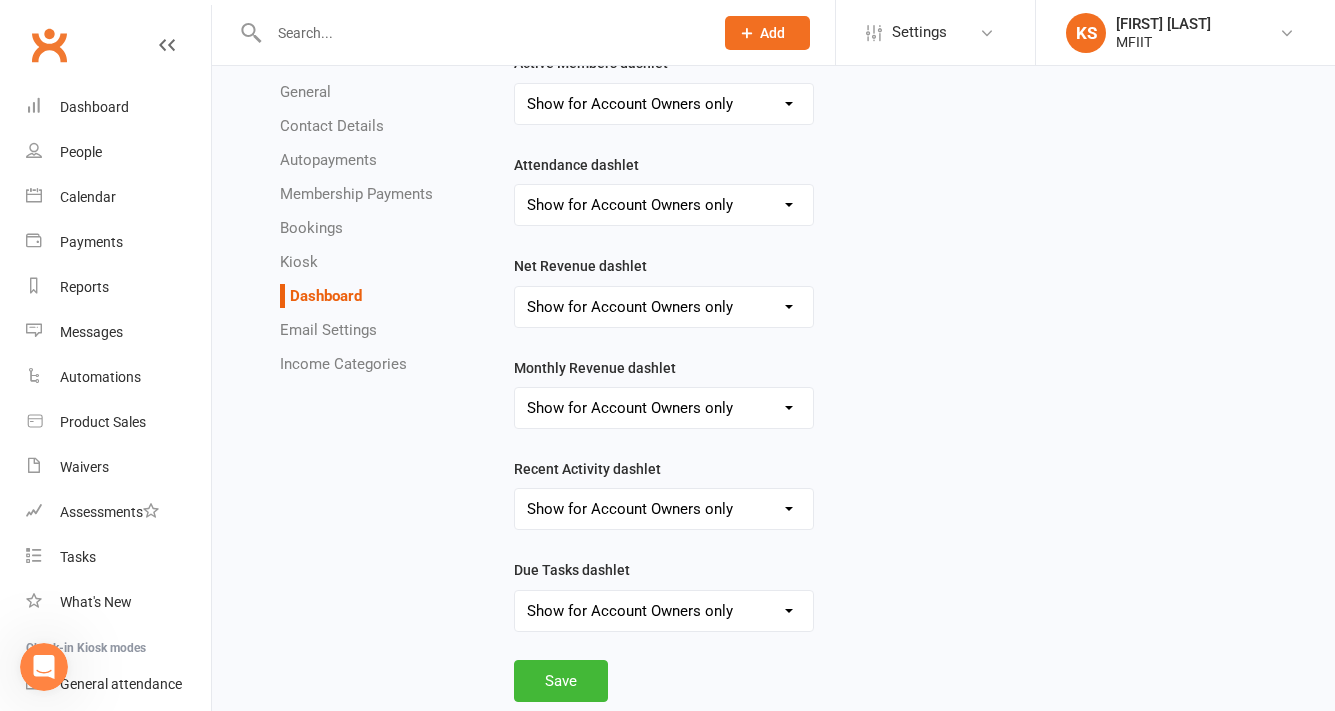 scroll, scrollTop: 227, scrollLeft: 0, axis: vertical 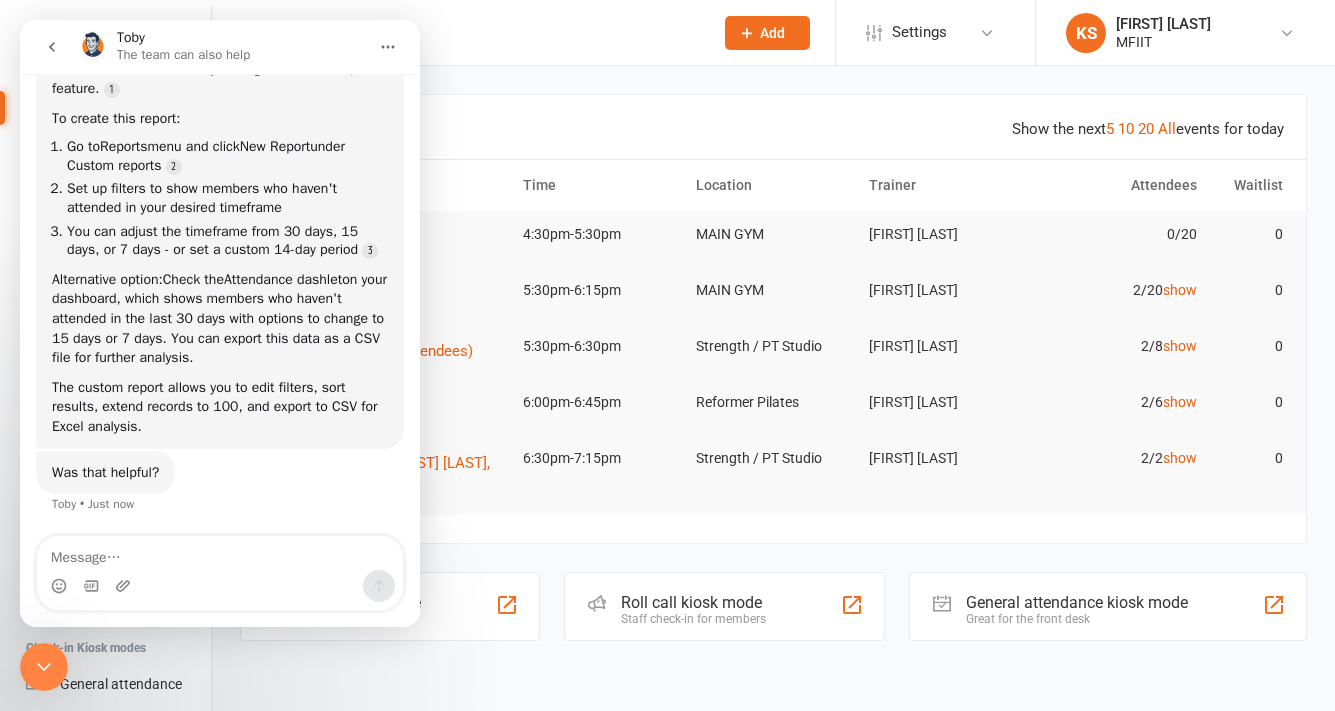 click 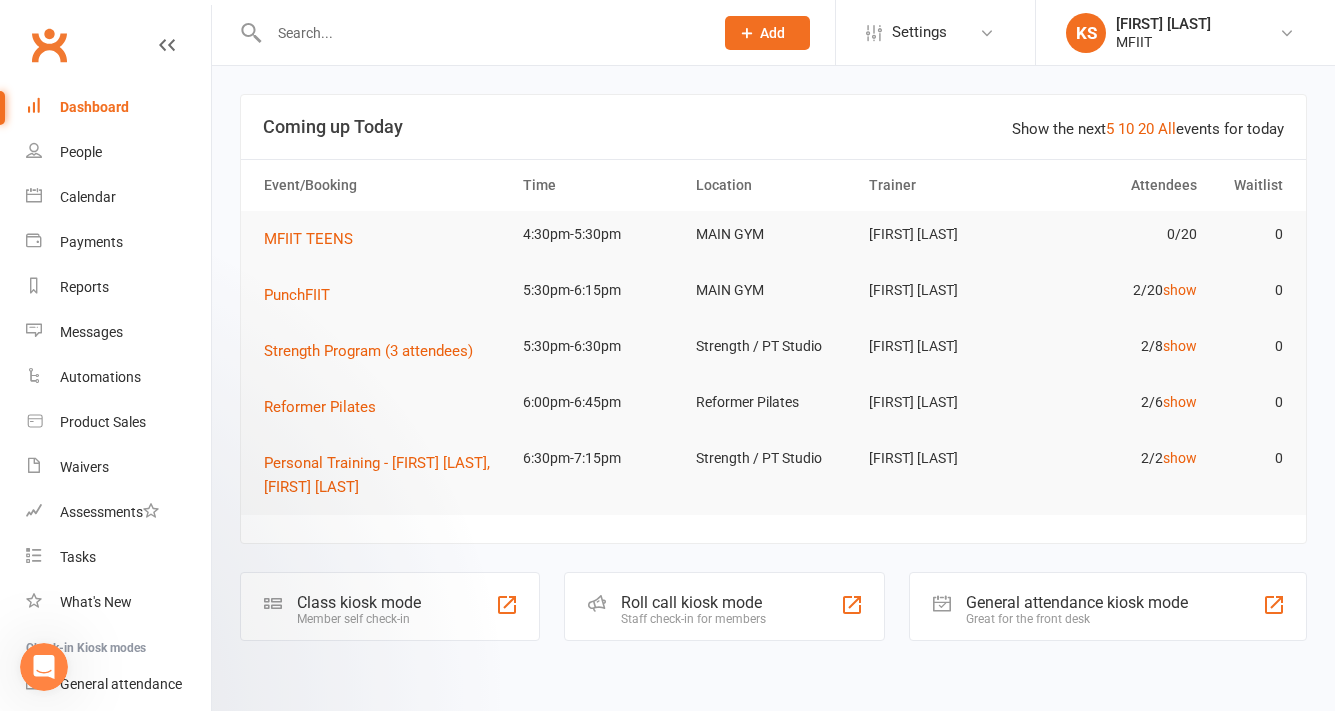 scroll, scrollTop: 0, scrollLeft: 0, axis: both 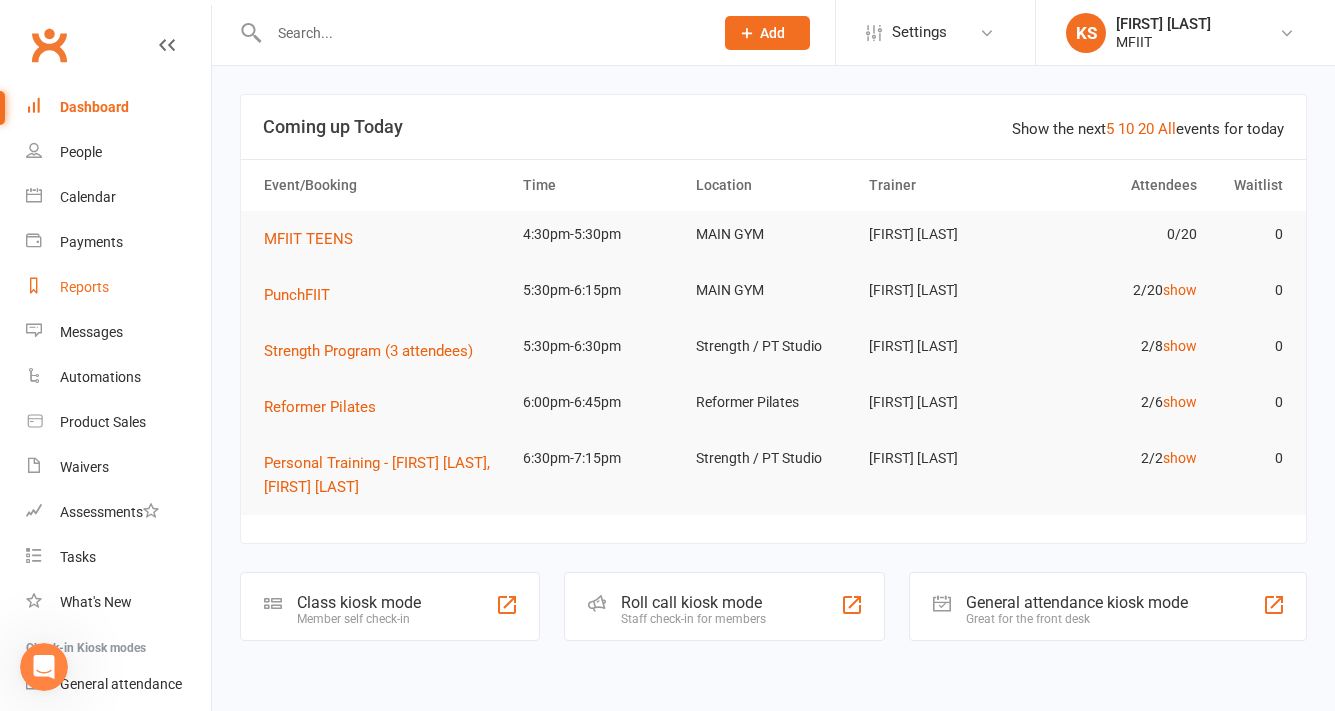 click on "Reports" at bounding box center [84, 287] 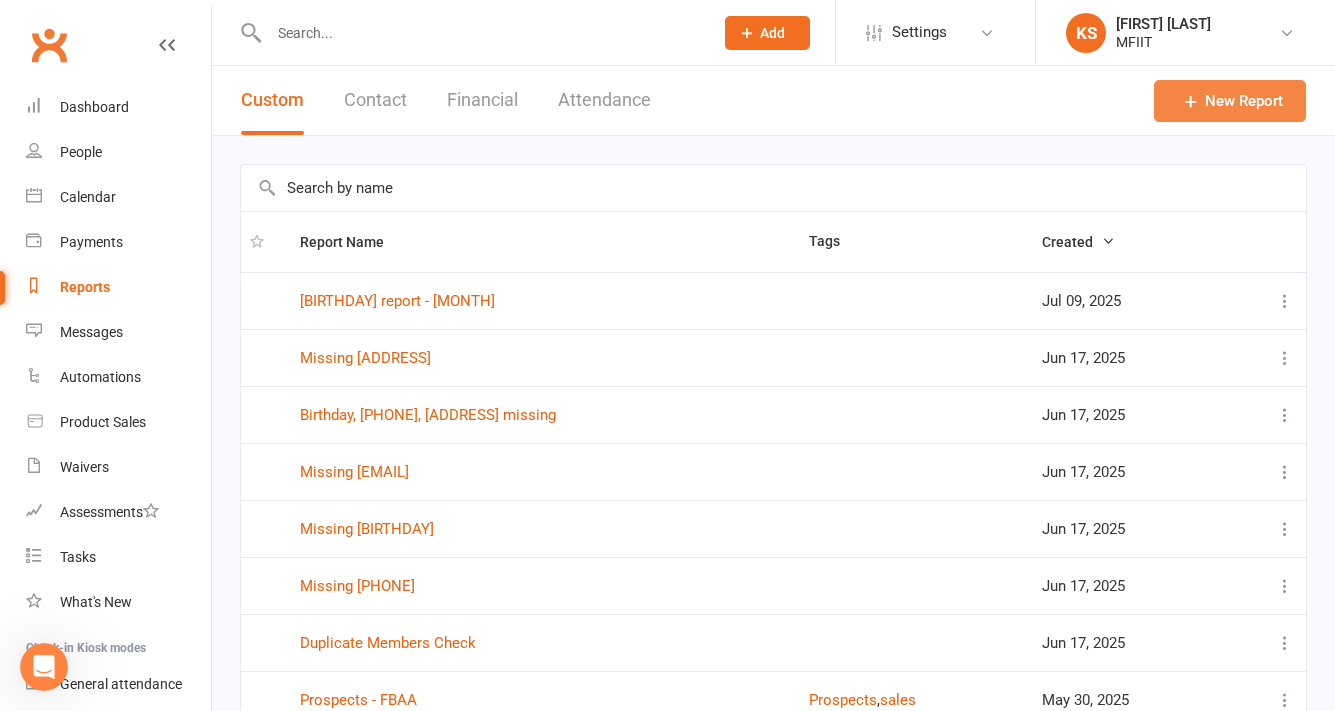 click on "New Report" at bounding box center (1230, 101) 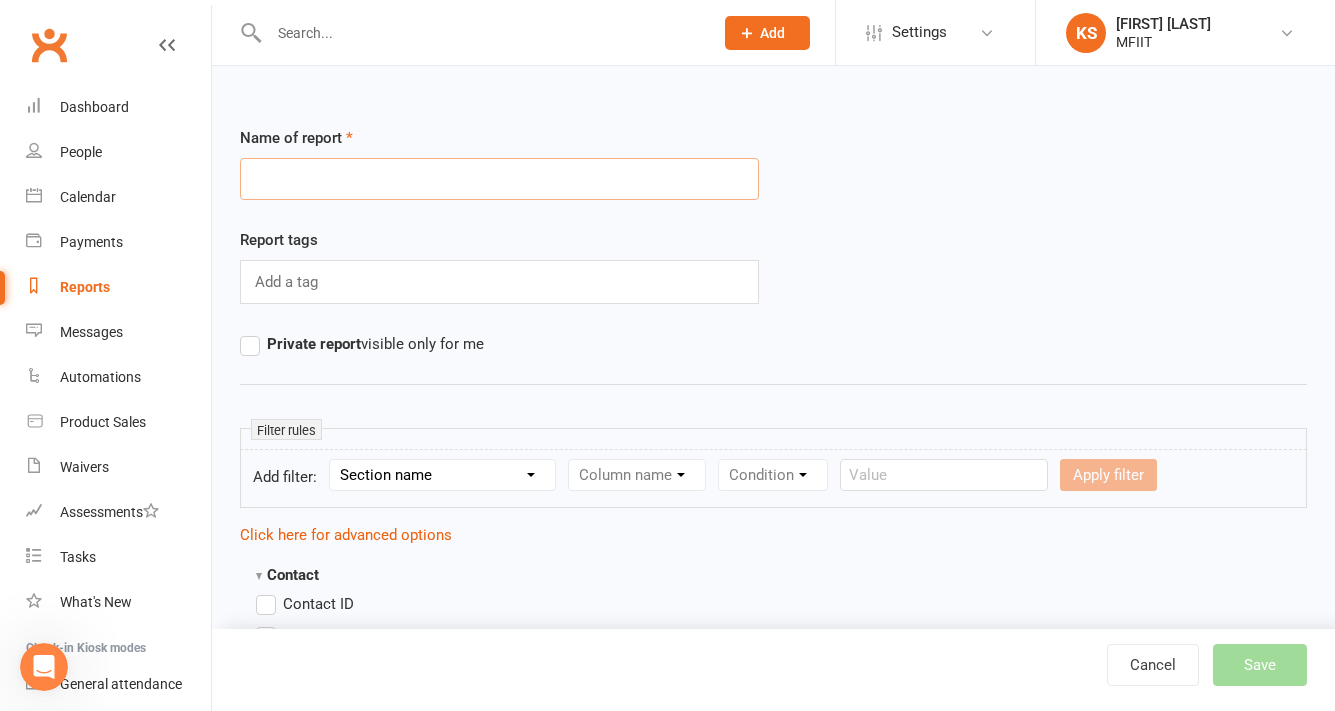 scroll, scrollTop: 0, scrollLeft: 0, axis: both 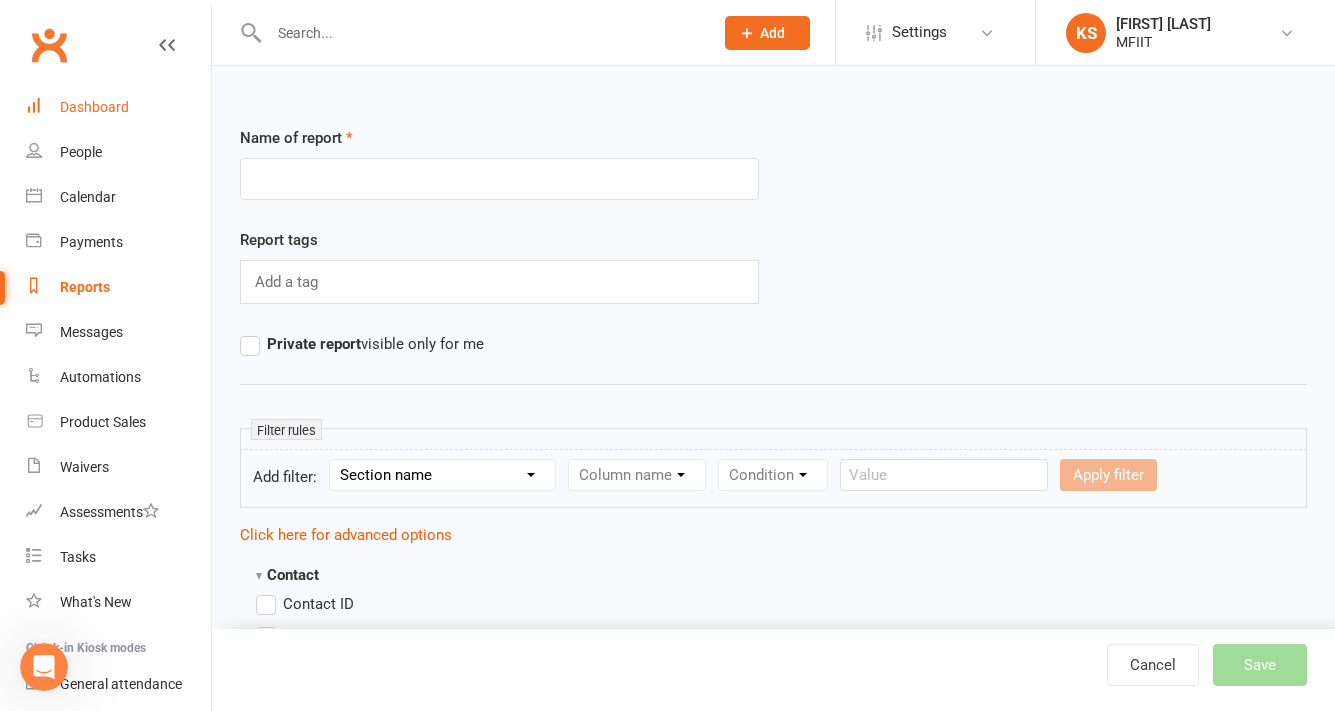 click on "Dashboard" at bounding box center [118, 107] 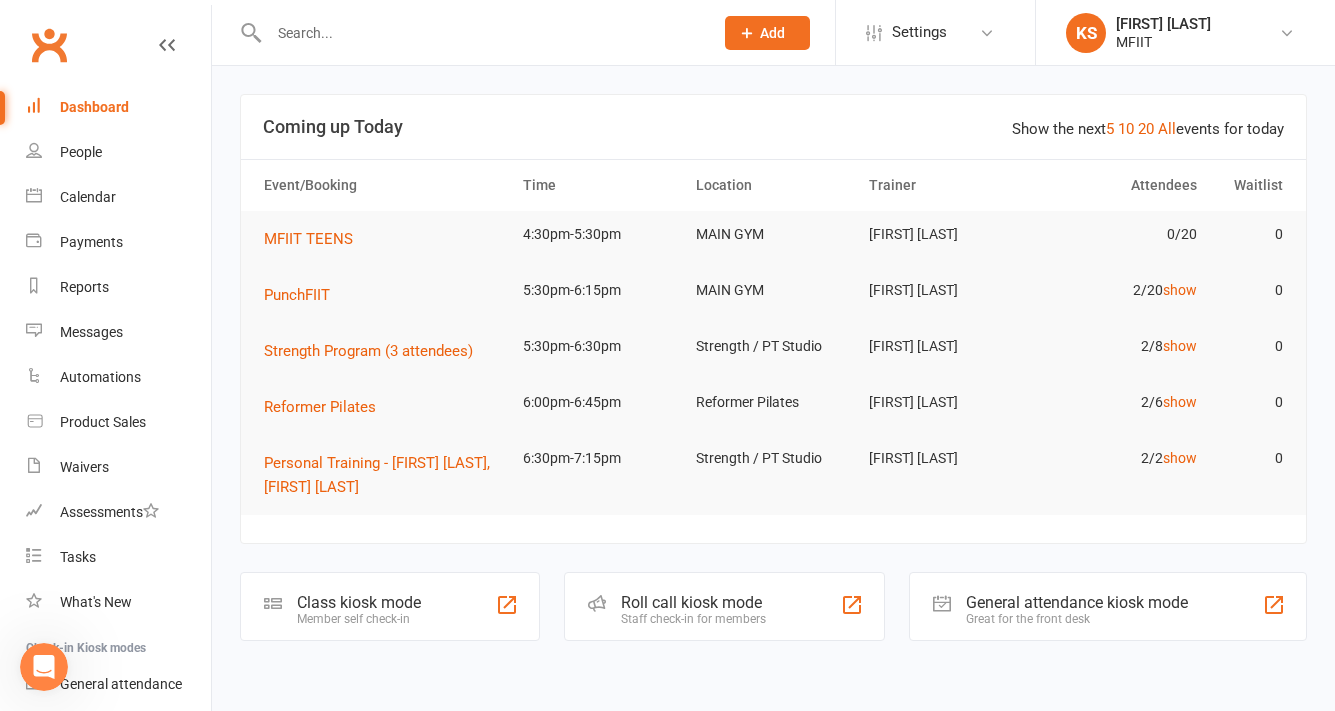 scroll, scrollTop: 0, scrollLeft: 0, axis: both 